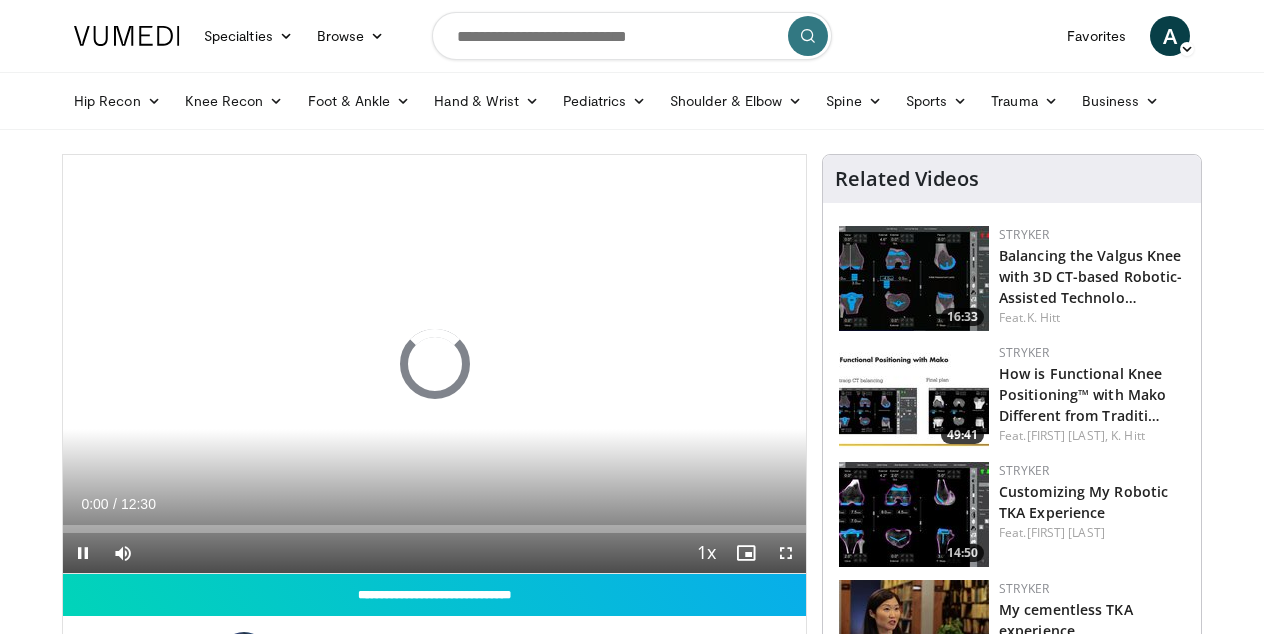 scroll, scrollTop: 0, scrollLeft: 0, axis: both 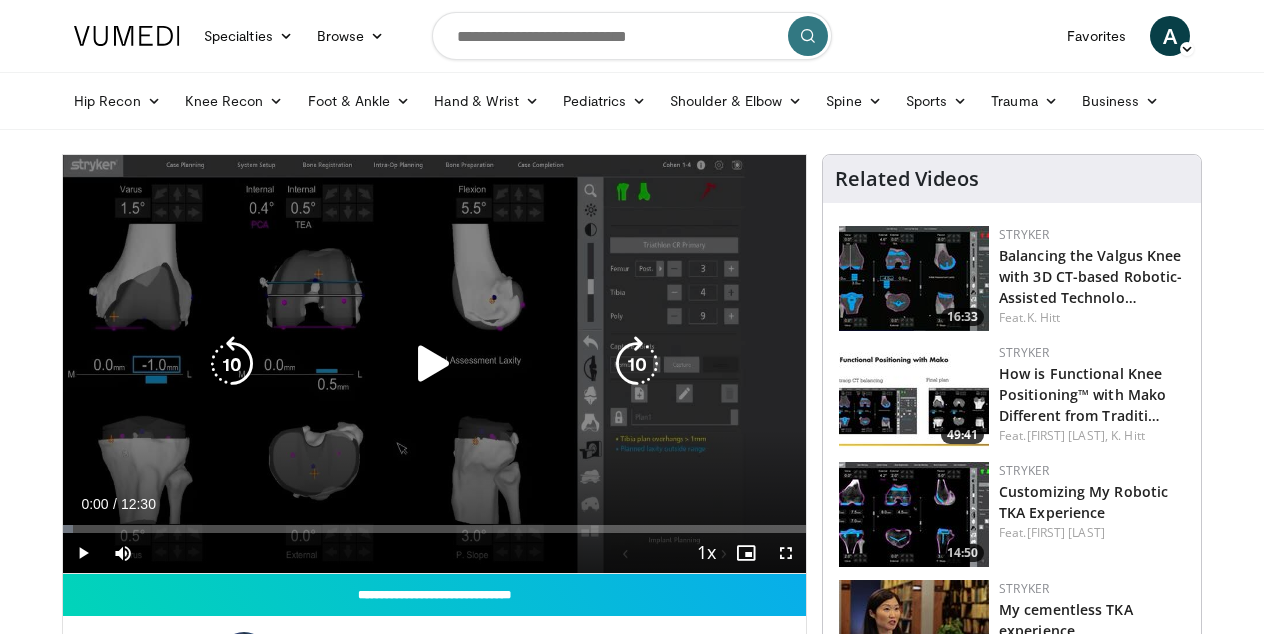 click at bounding box center [434, 364] 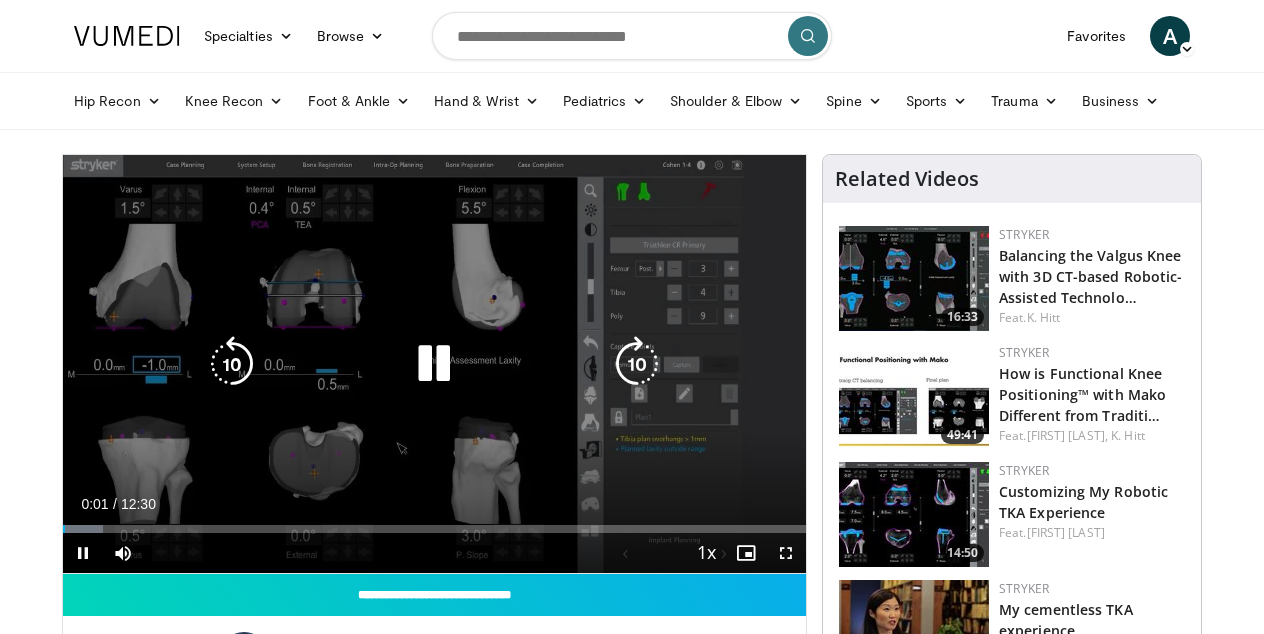 click on "Loaded :  5.32% 00:01 00:20" at bounding box center [434, 523] 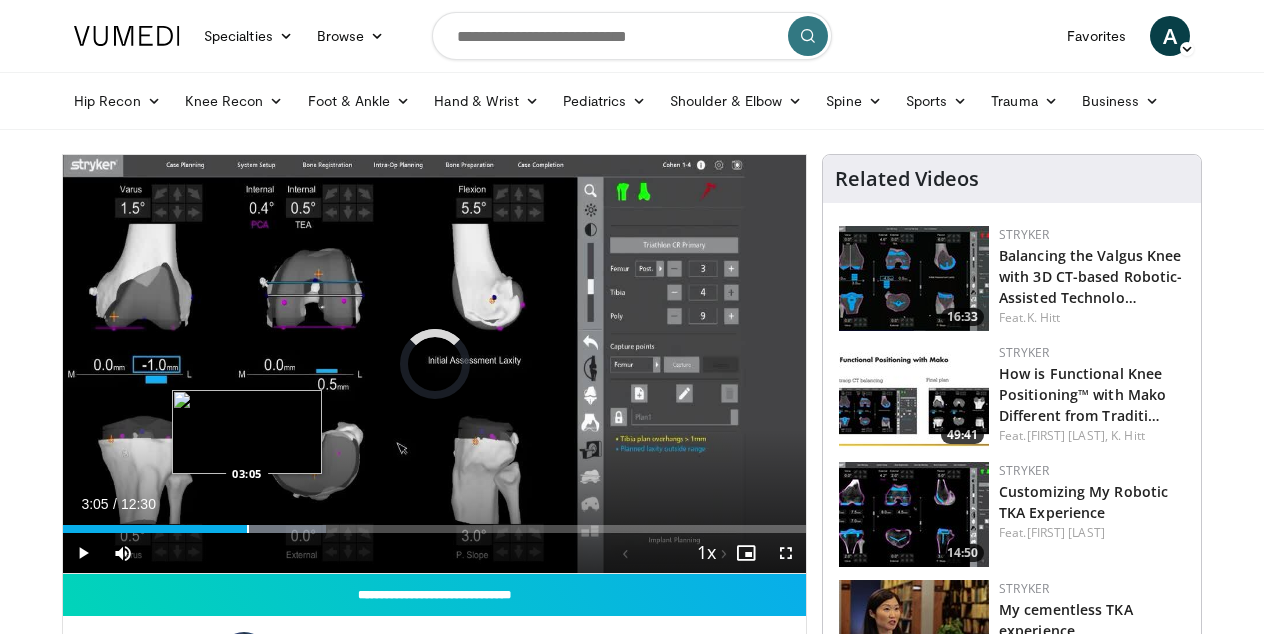 click at bounding box center (248, 529) 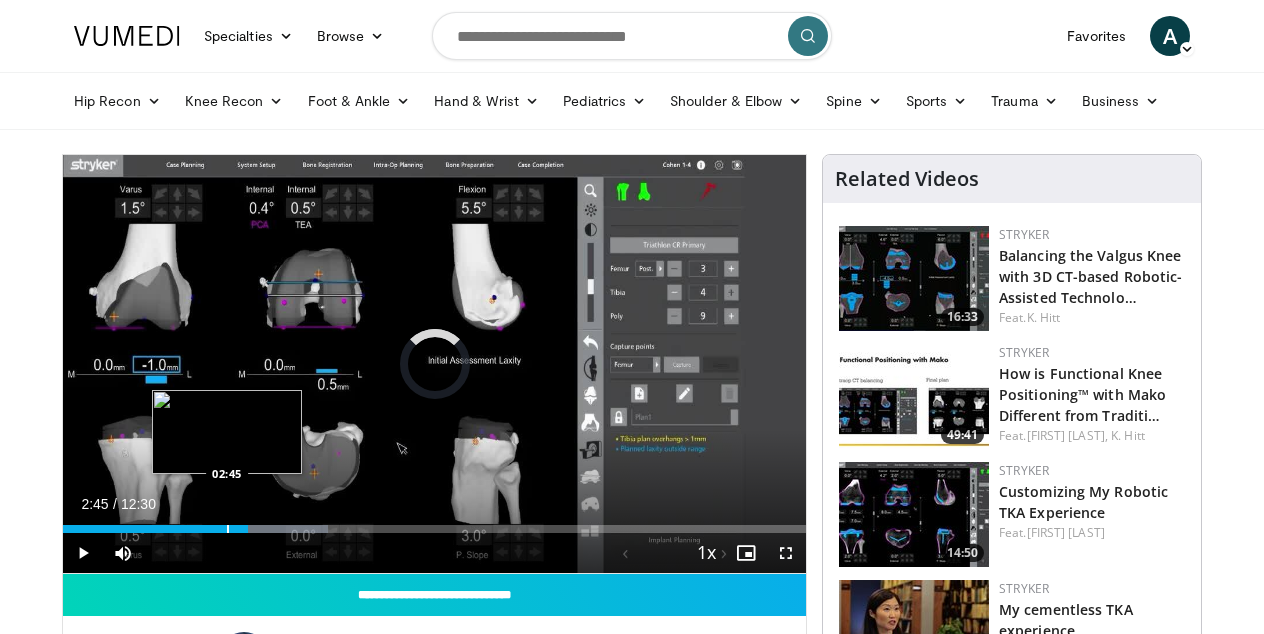 click at bounding box center [228, 529] 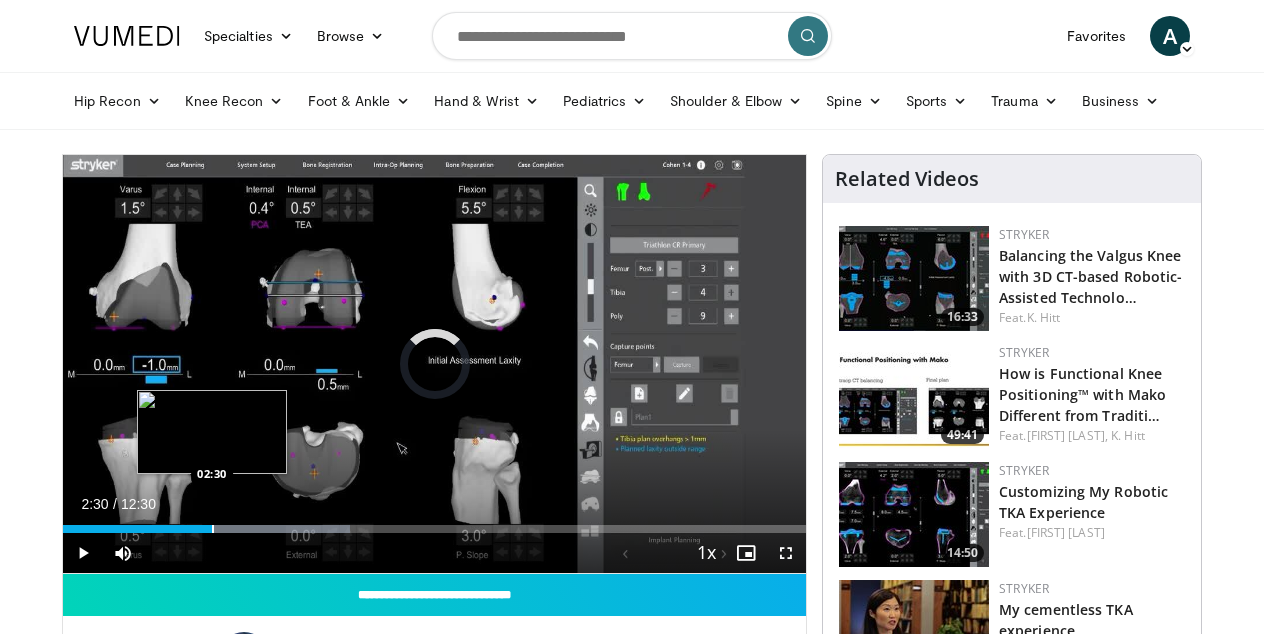 click at bounding box center [213, 529] 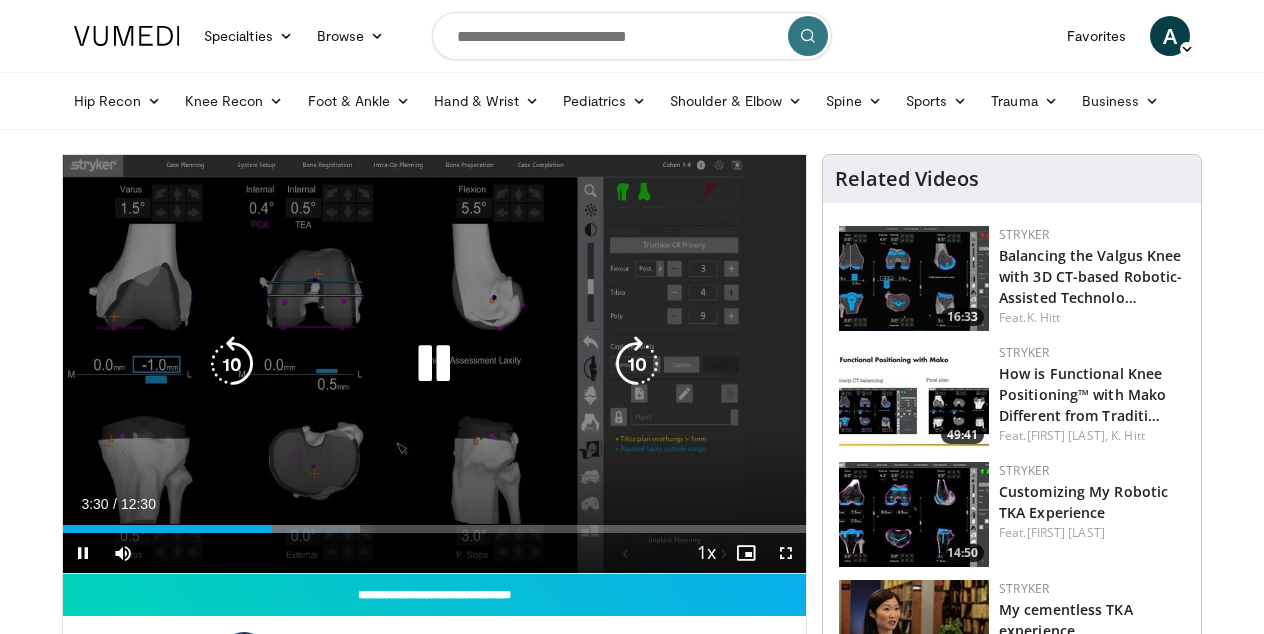 click on "10 seconds
Tap to unmute" at bounding box center (434, 364) 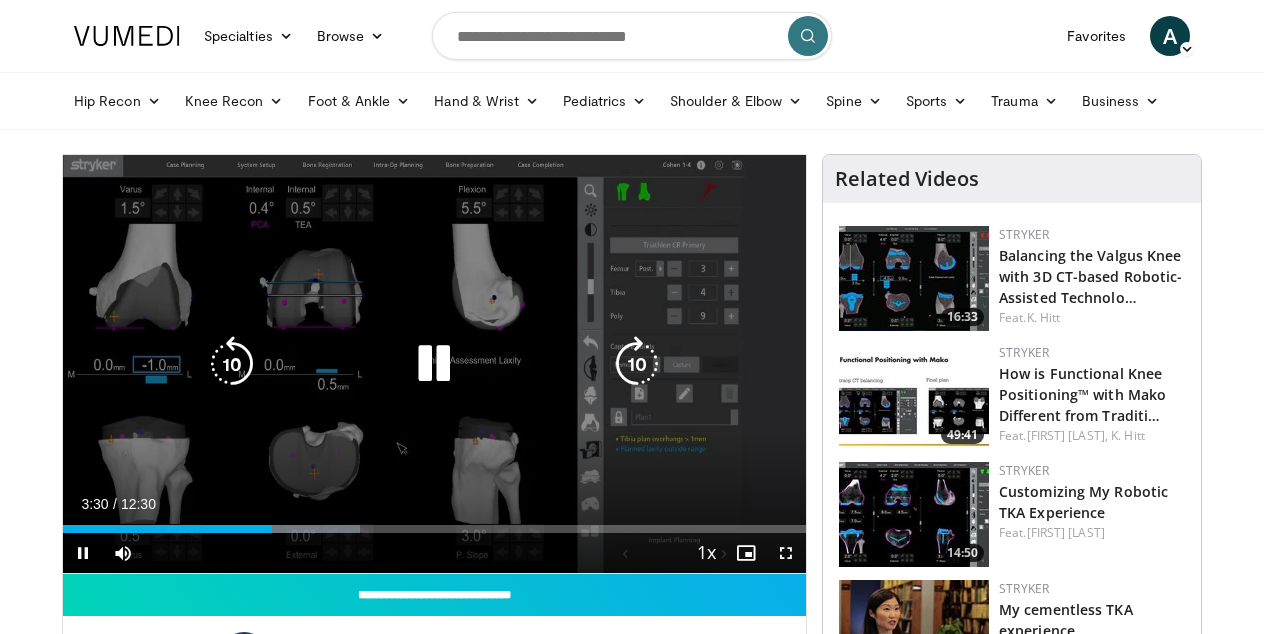 scroll, scrollTop: 4, scrollLeft: 0, axis: vertical 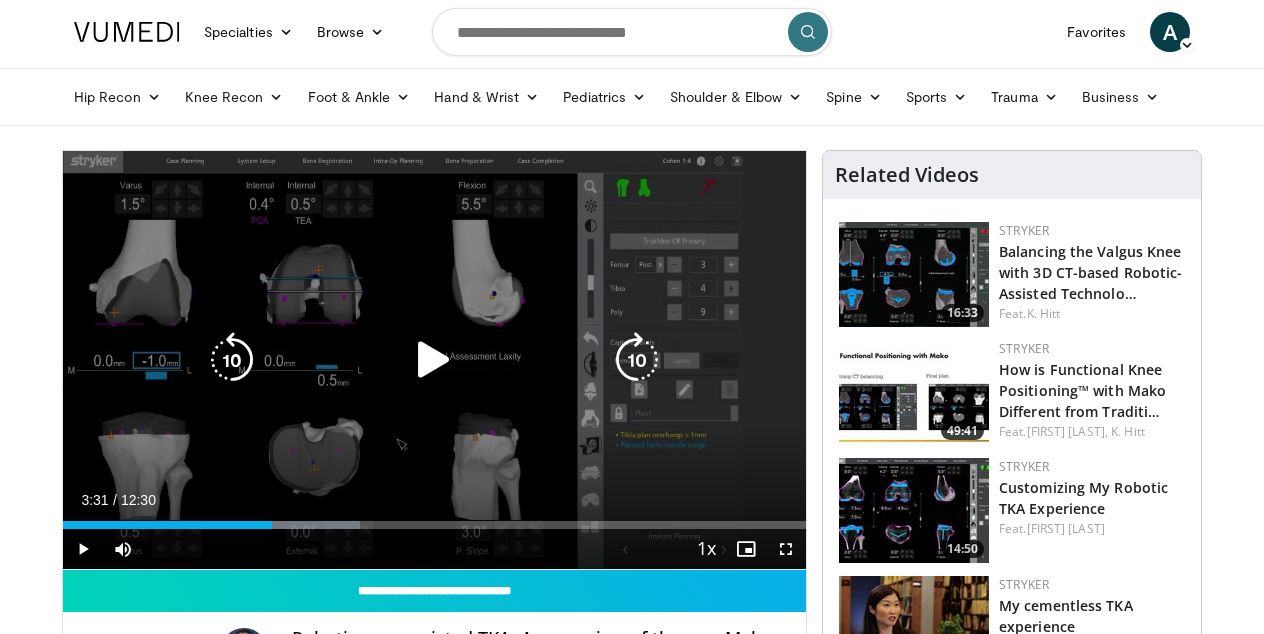 click on "10 seconds
Tap to unmute" at bounding box center [434, 360] 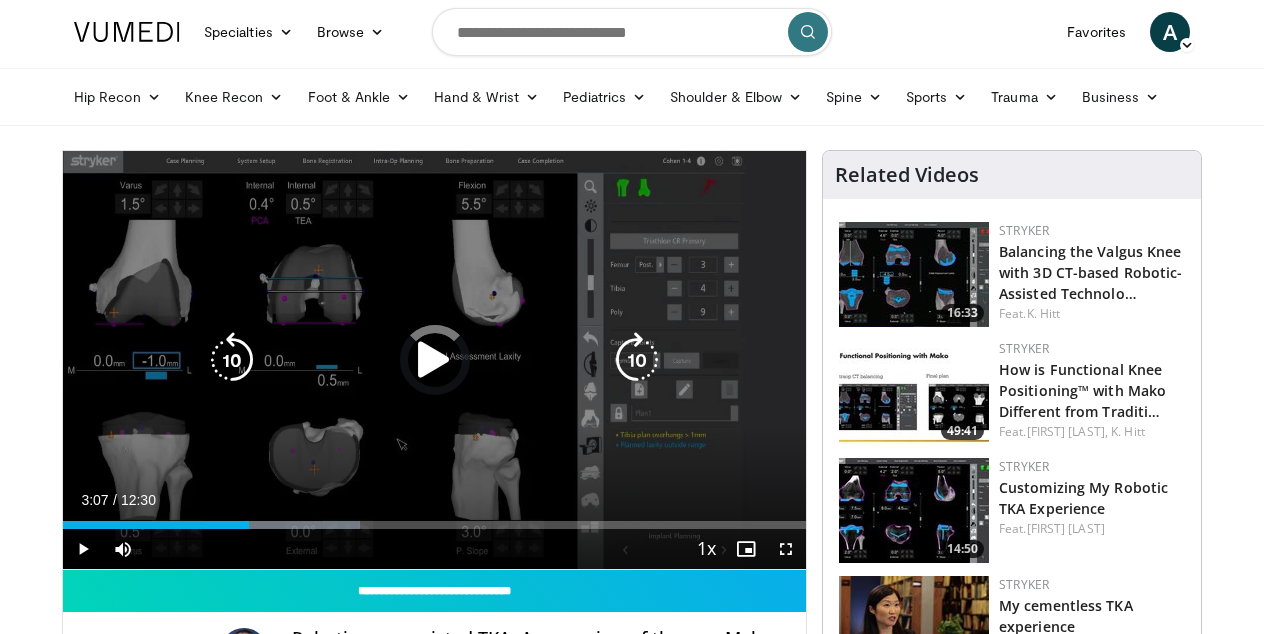 click on "Loaded :  39.97% 03:34 03:07" at bounding box center [434, 519] 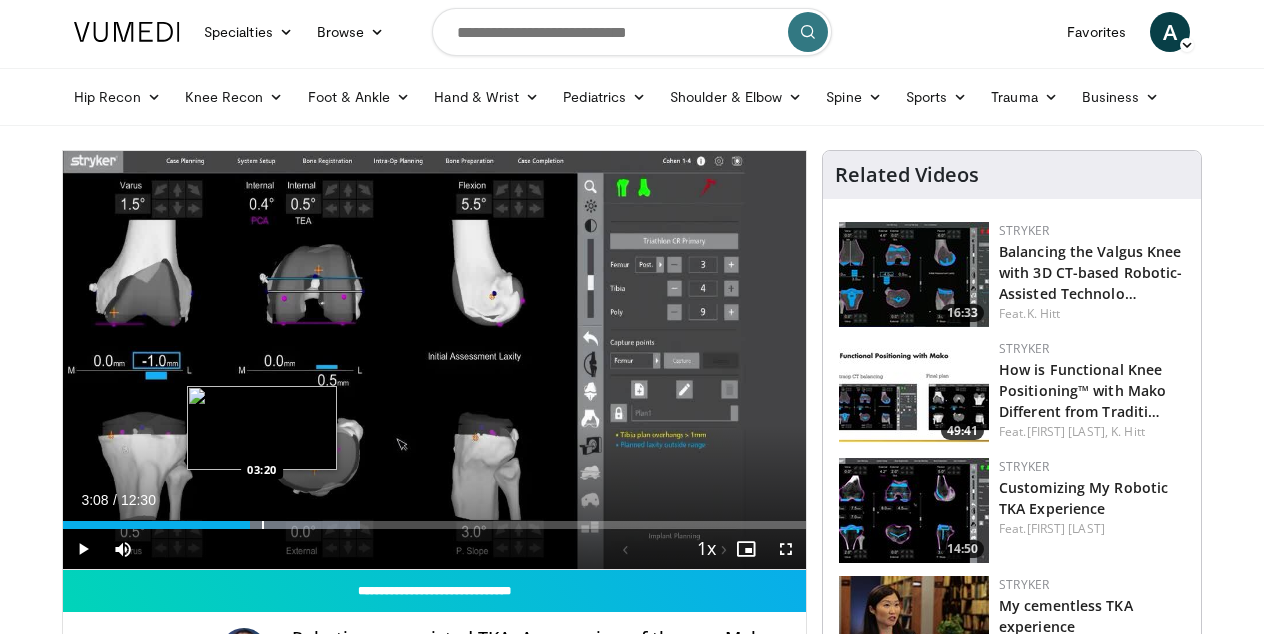 click at bounding box center (263, 525) 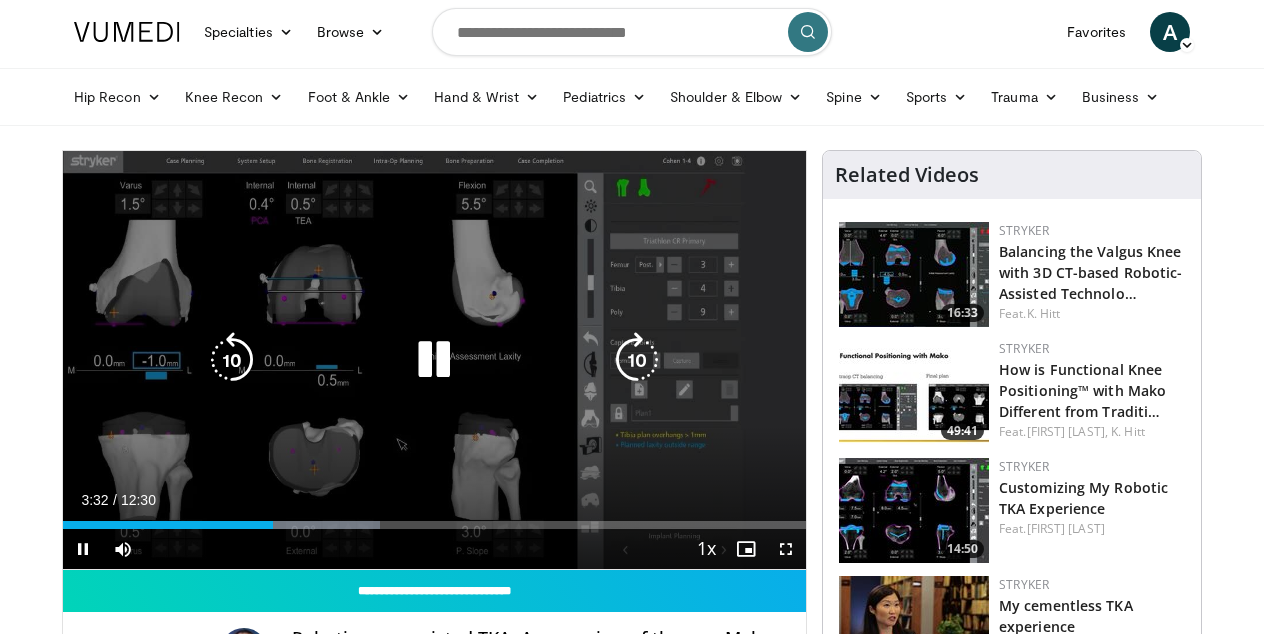 click on "10 seconds
Tap to unmute" at bounding box center [434, 360] 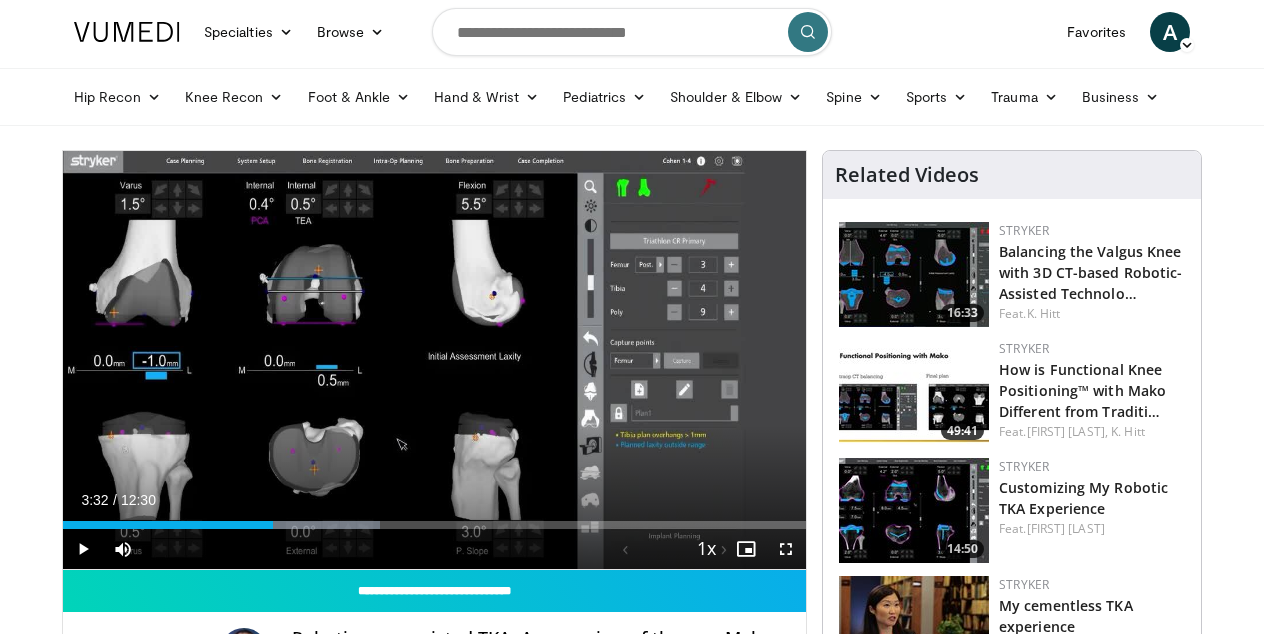 click at bounding box center (83, 549) 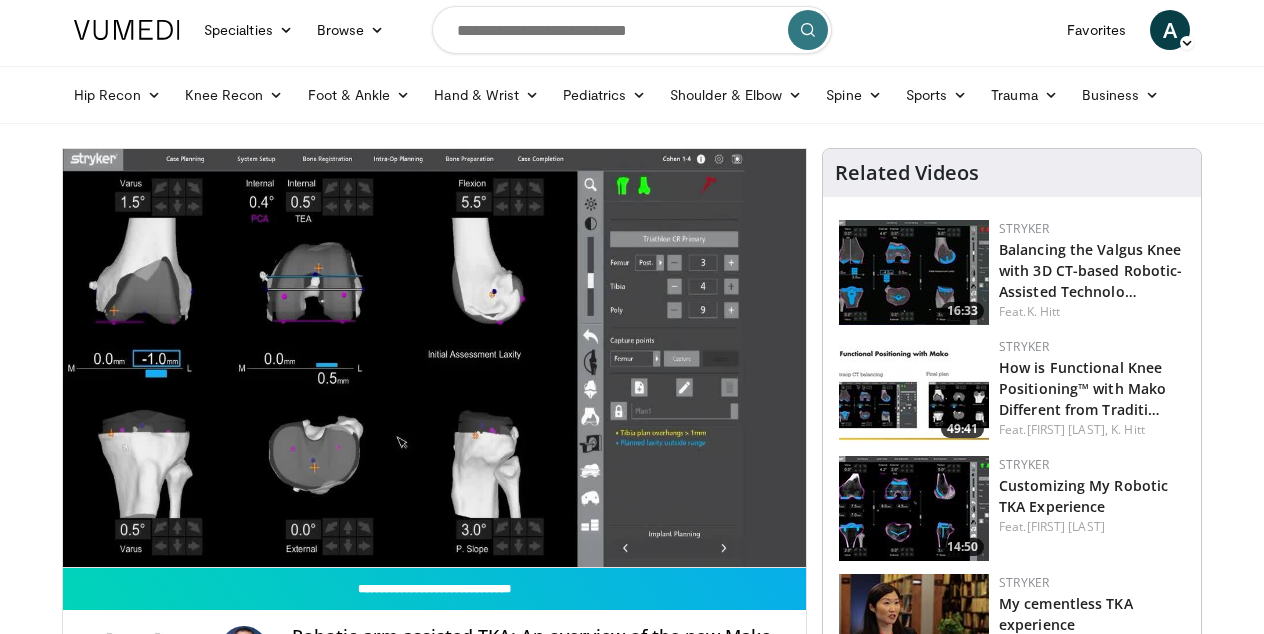 scroll, scrollTop: 4, scrollLeft: 0, axis: vertical 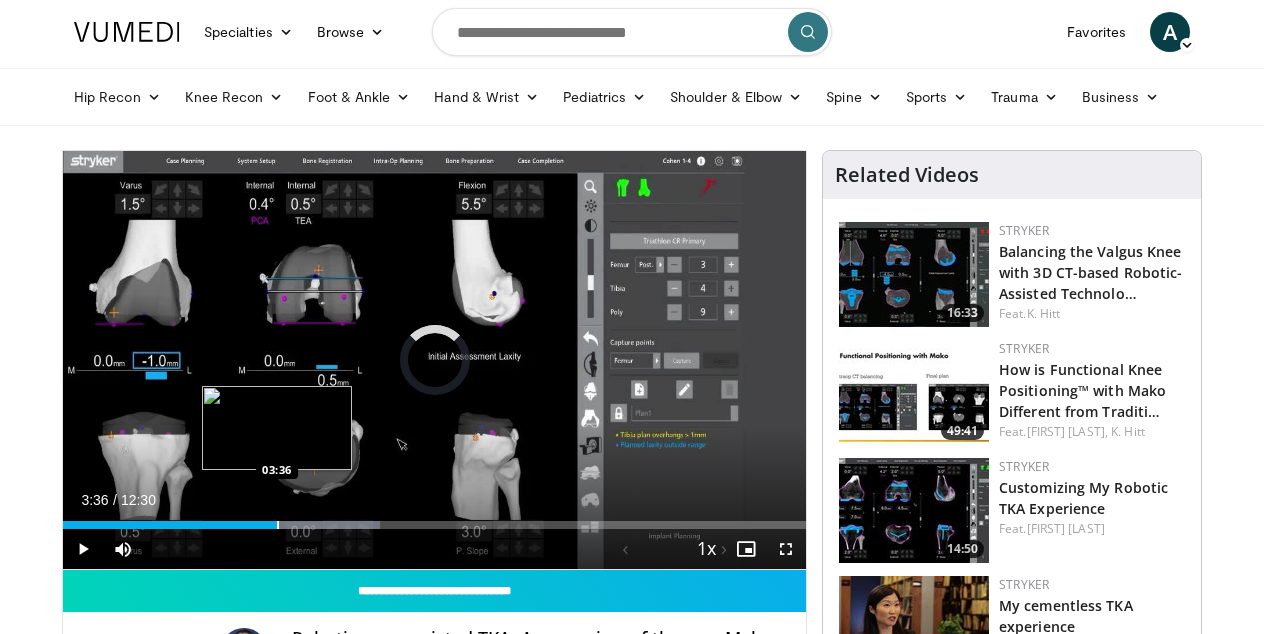click at bounding box center [278, 525] 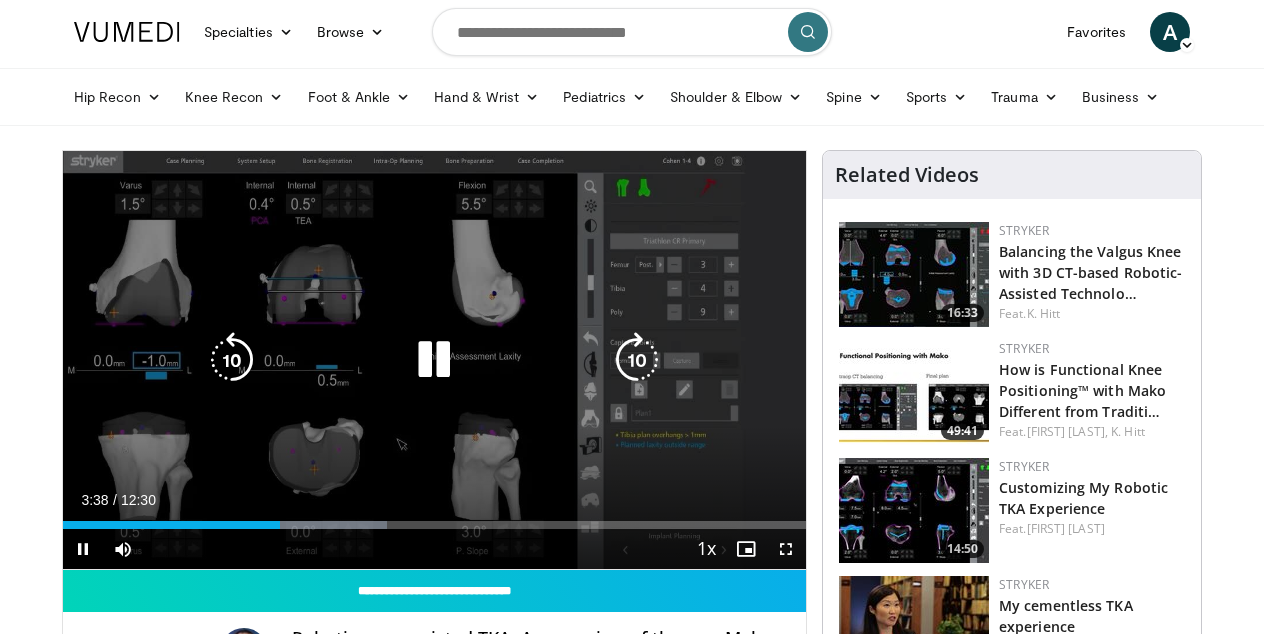 click on "10 seconds
Tap to unmute" at bounding box center (434, 360) 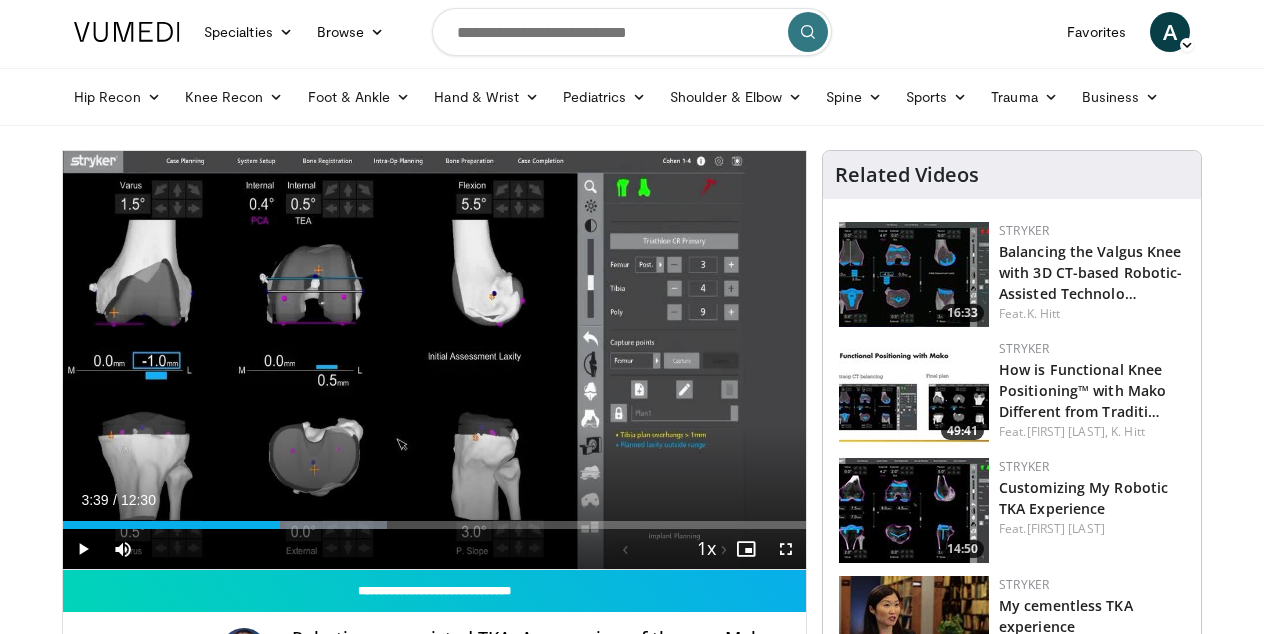 scroll, scrollTop: 16, scrollLeft: 0, axis: vertical 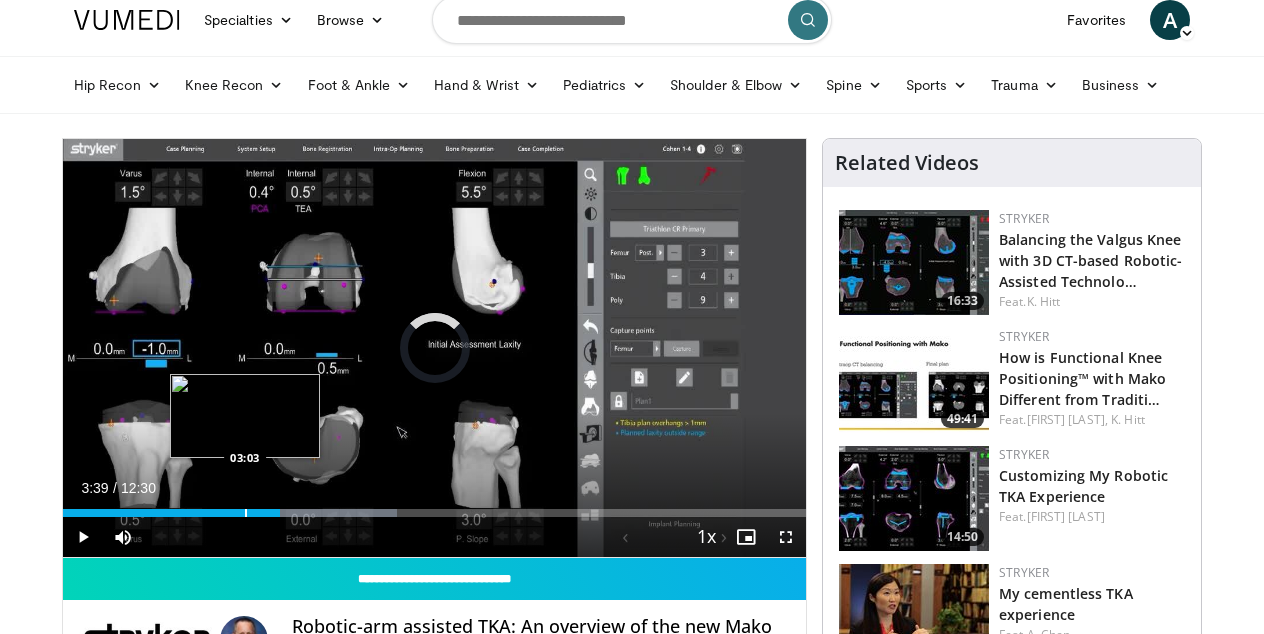 click on "Loaded :  44.91% 03:39 03:03" at bounding box center (434, 507) 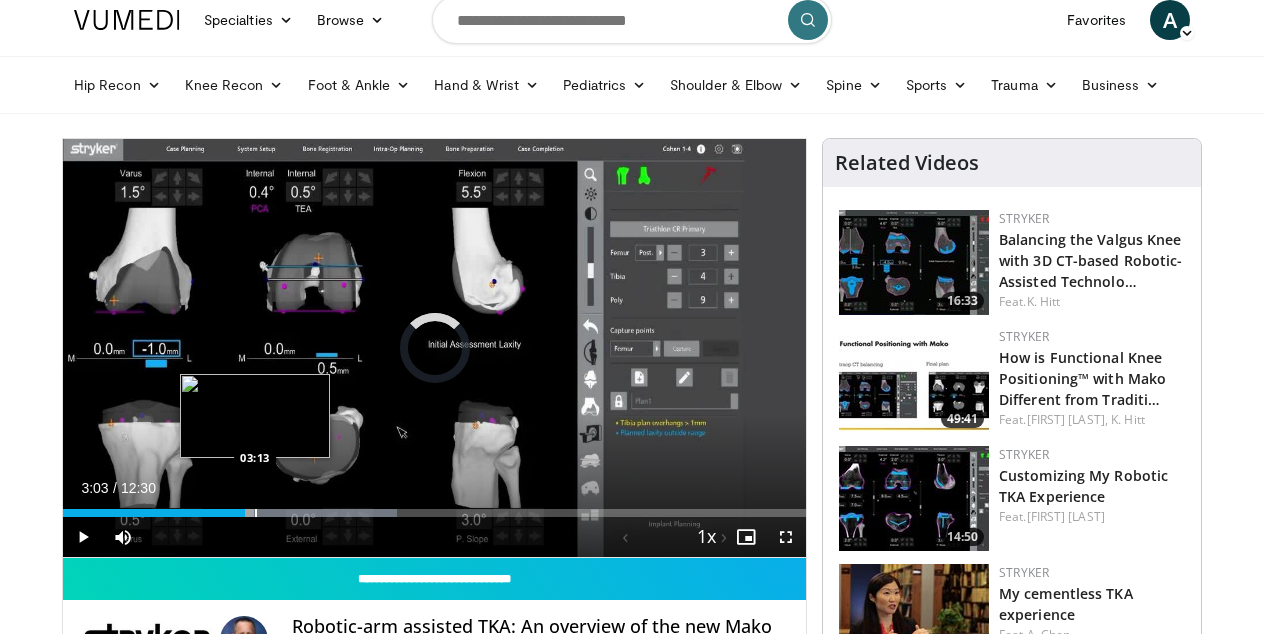 click at bounding box center (256, 513) 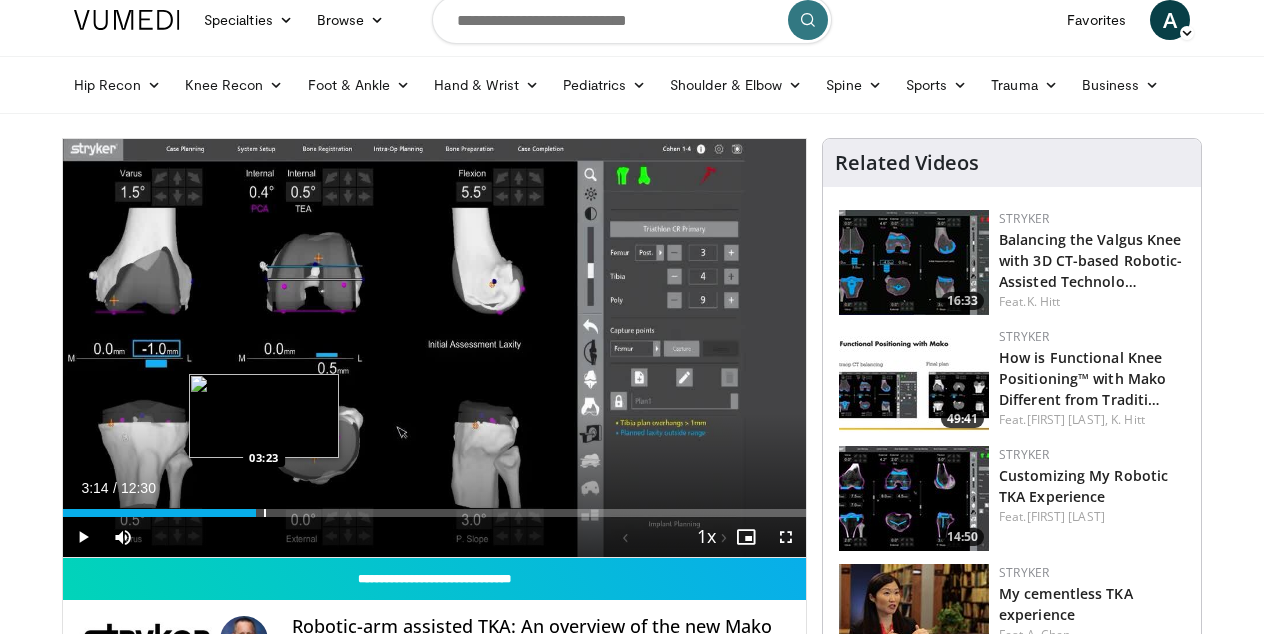click at bounding box center [265, 513] 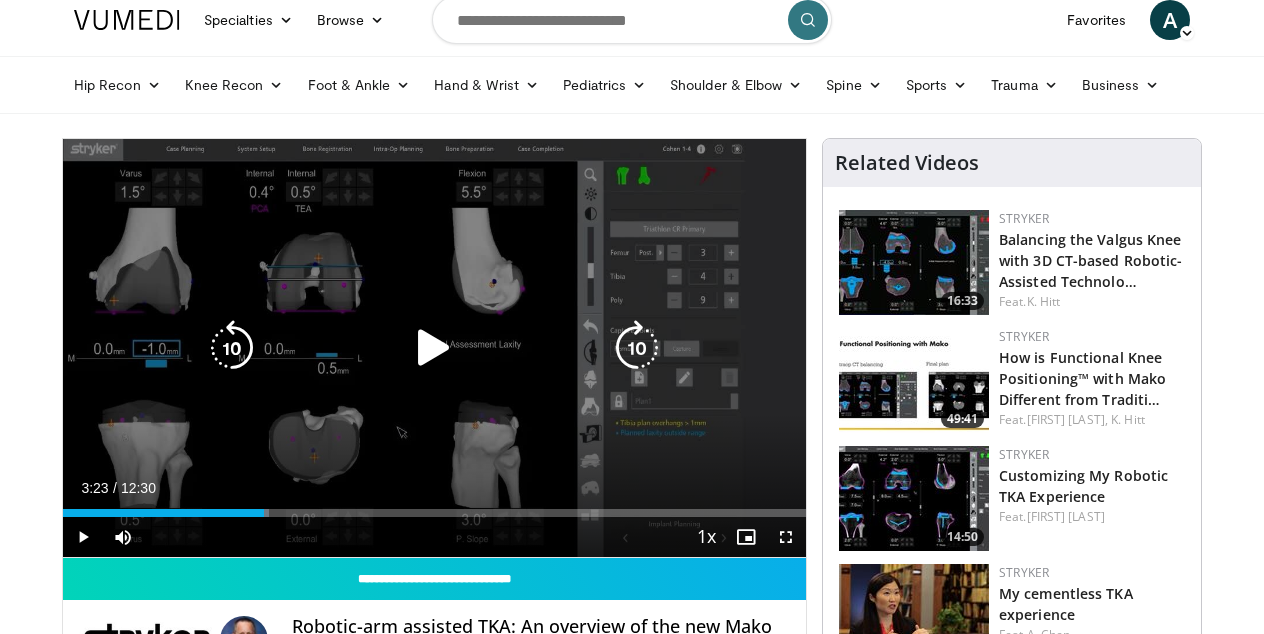 click on "10 seconds
Tap to unmute" at bounding box center [434, 348] 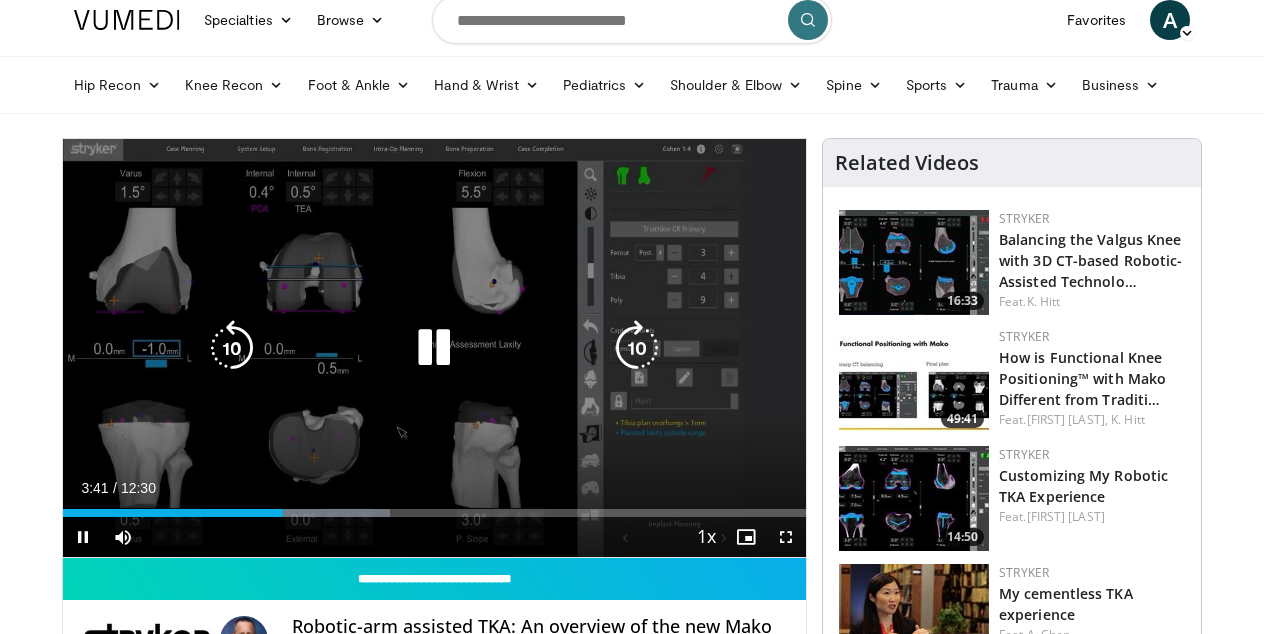 click on "10 seconds
Tap to unmute" at bounding box center [434, 348] 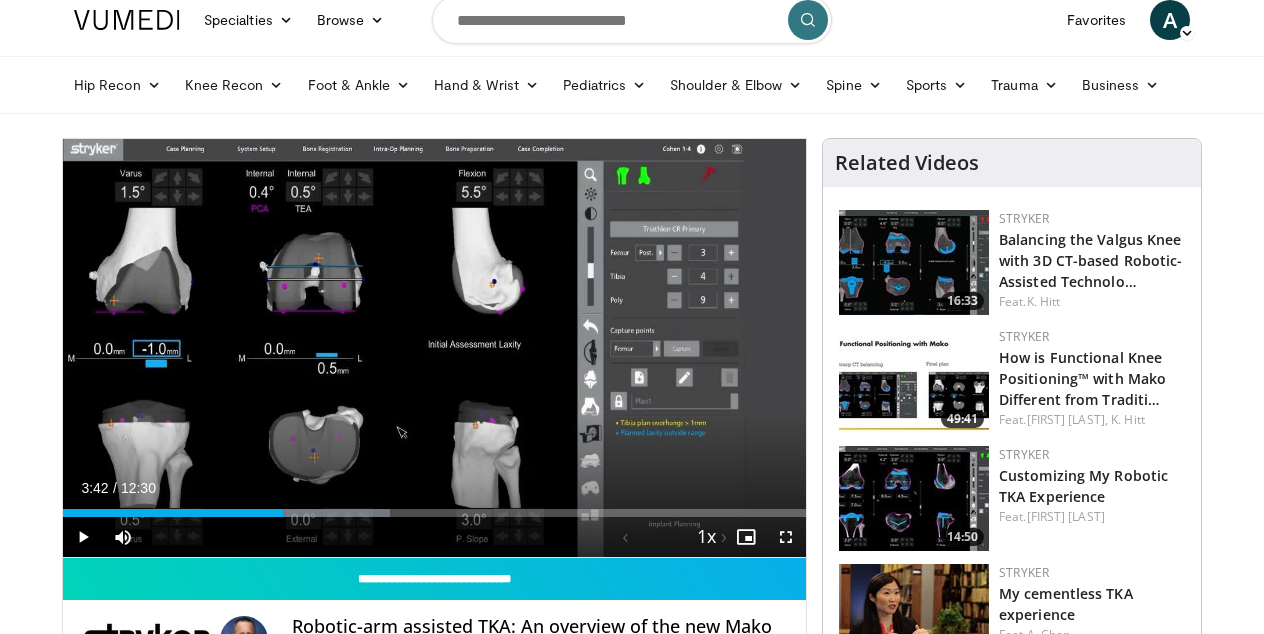 click at bounding box center [271, 513] 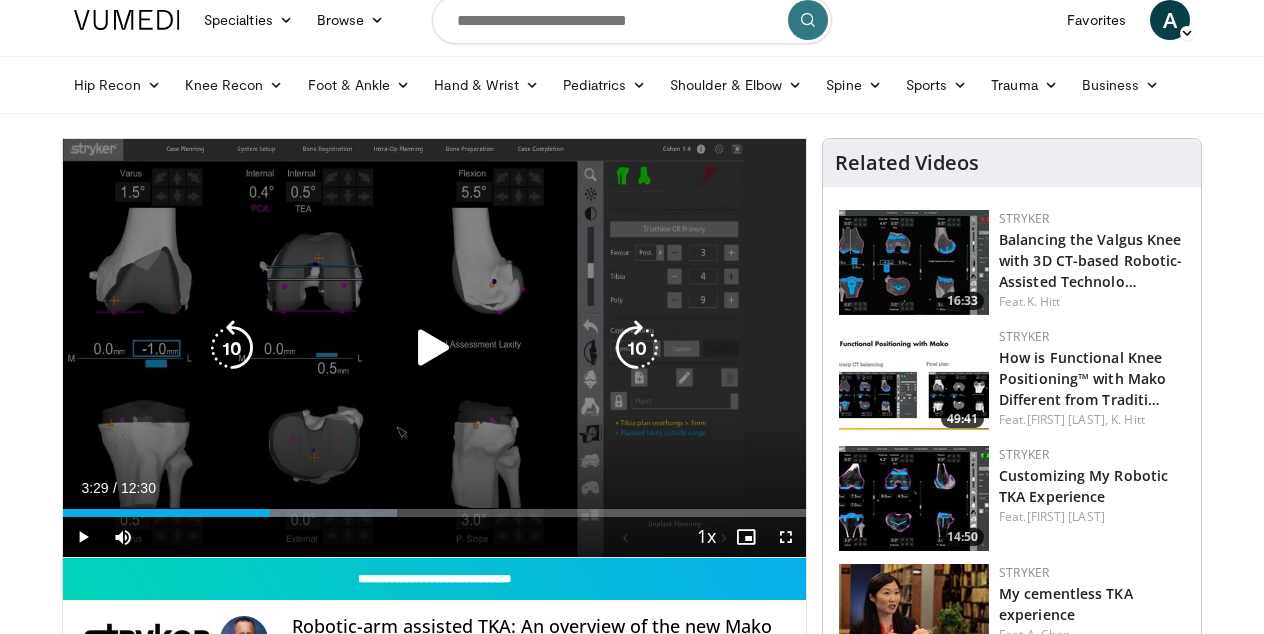 click at bounding box center (83, 537) 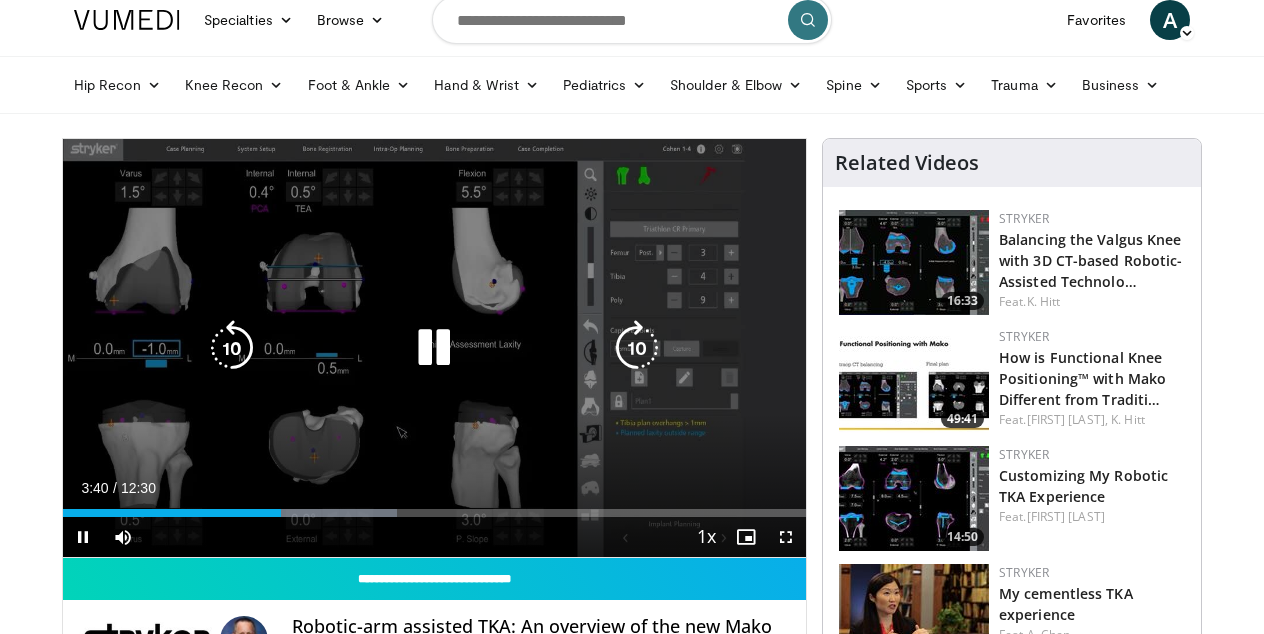 click on "10 seconds
Tap to unmute" at bounding box center [434, 348] 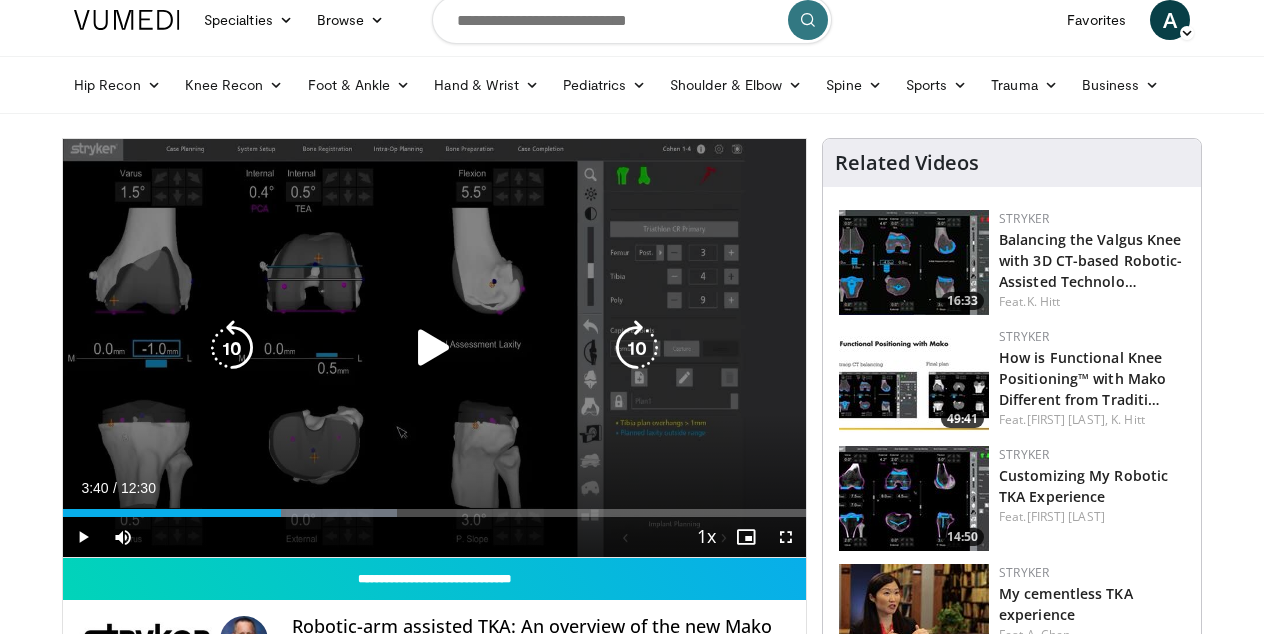 click on "10 seconds
Tap to unmute" at bounding box center [434, 348] 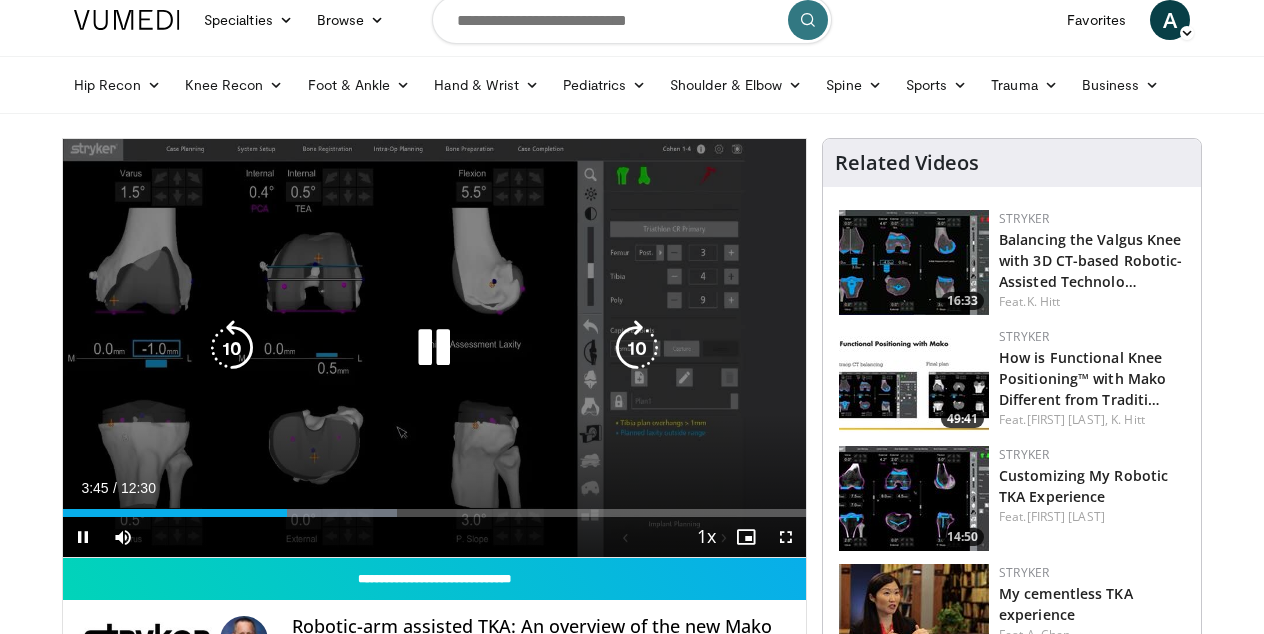 click on "10 seconds
Tap to unmute" at bounding box center (434, 348) 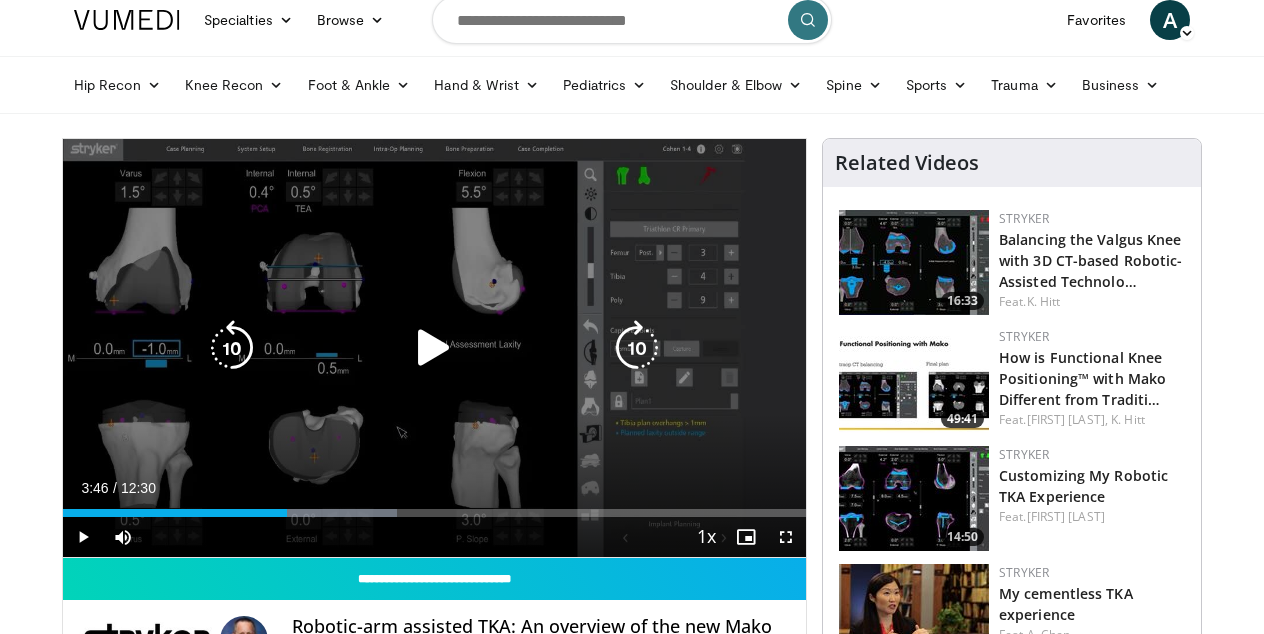 click on "10 seconds
Tap to unmute" at bounding box center [434, 348] 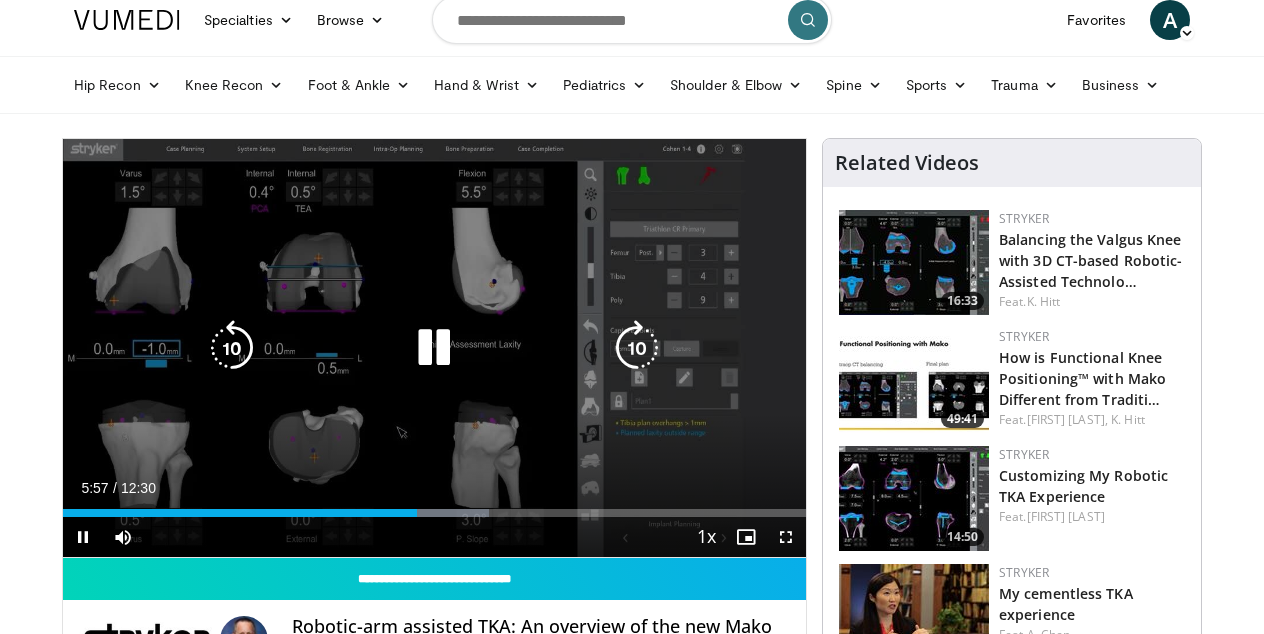 click on "10 seconds
Tap to unmute" at bounding box center [434, 348] 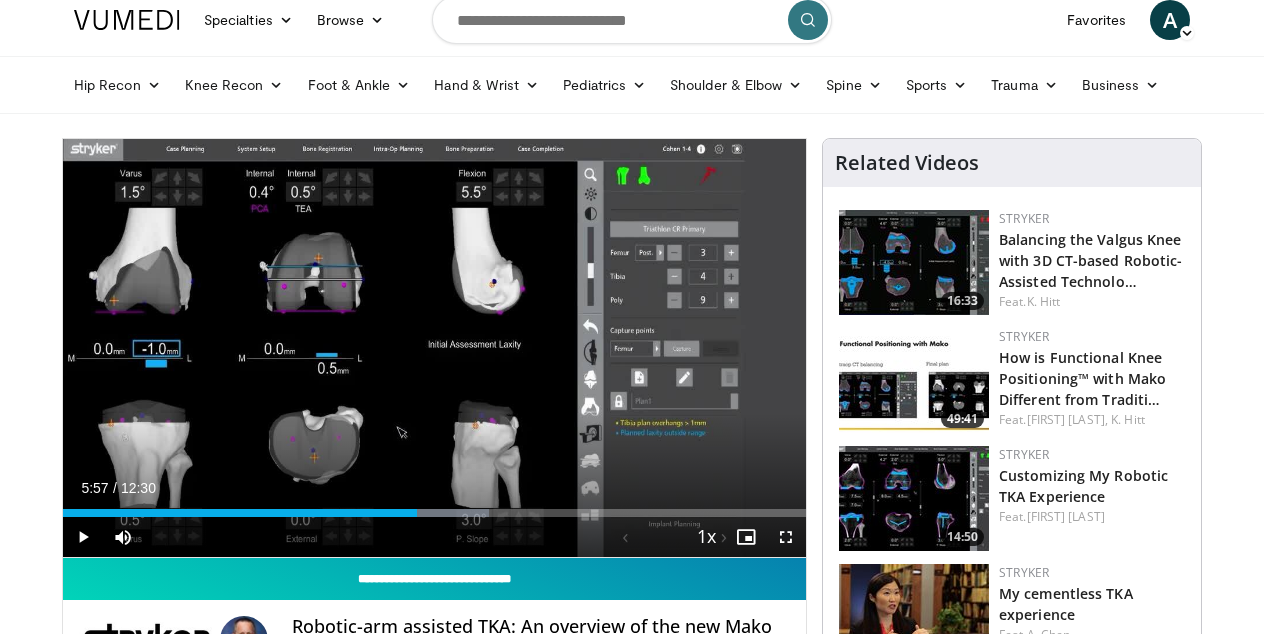 scroll, scrollTop: 25, scrollLeft: 0, axis: vertical 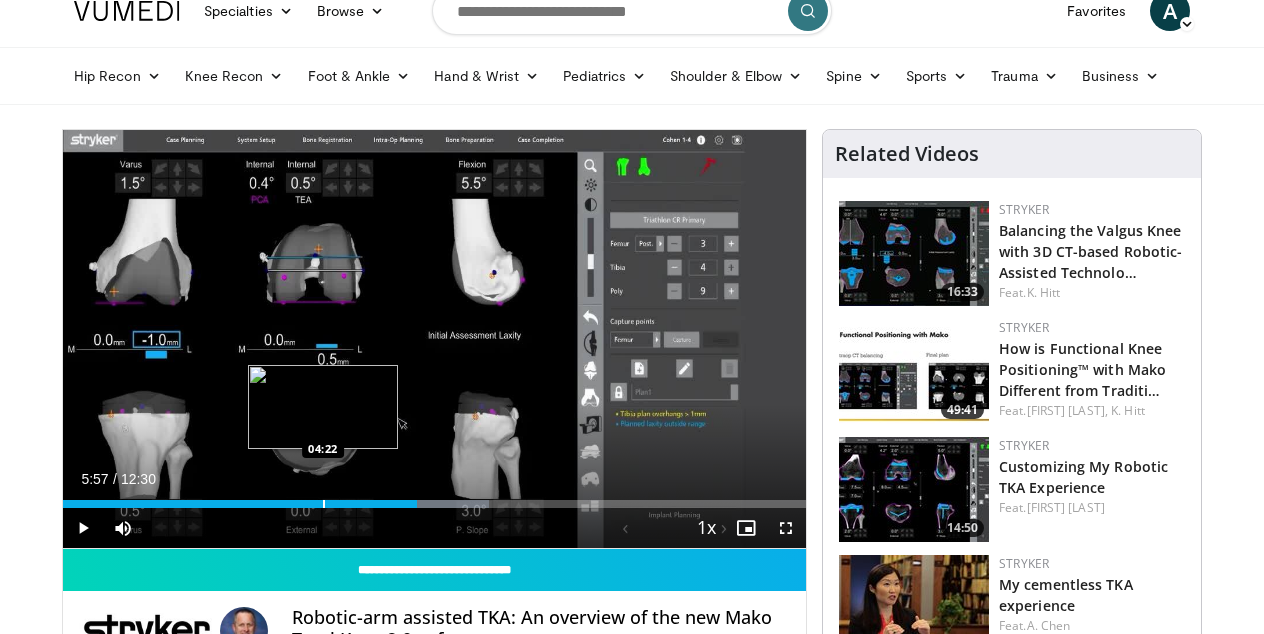 click on "Loaded :  57.29% 05:57 04:22" at bounding box center (434, 498) 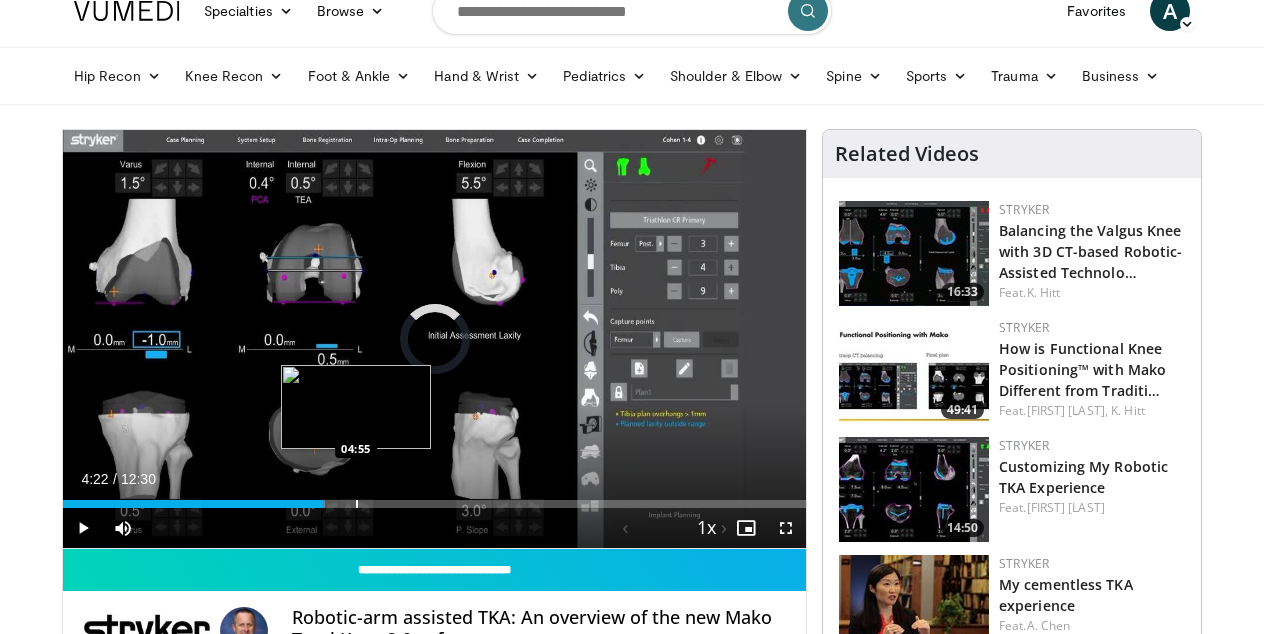 click on "Loaded :  35.20% 04:22 04:55" at bounding box center (434, 498) 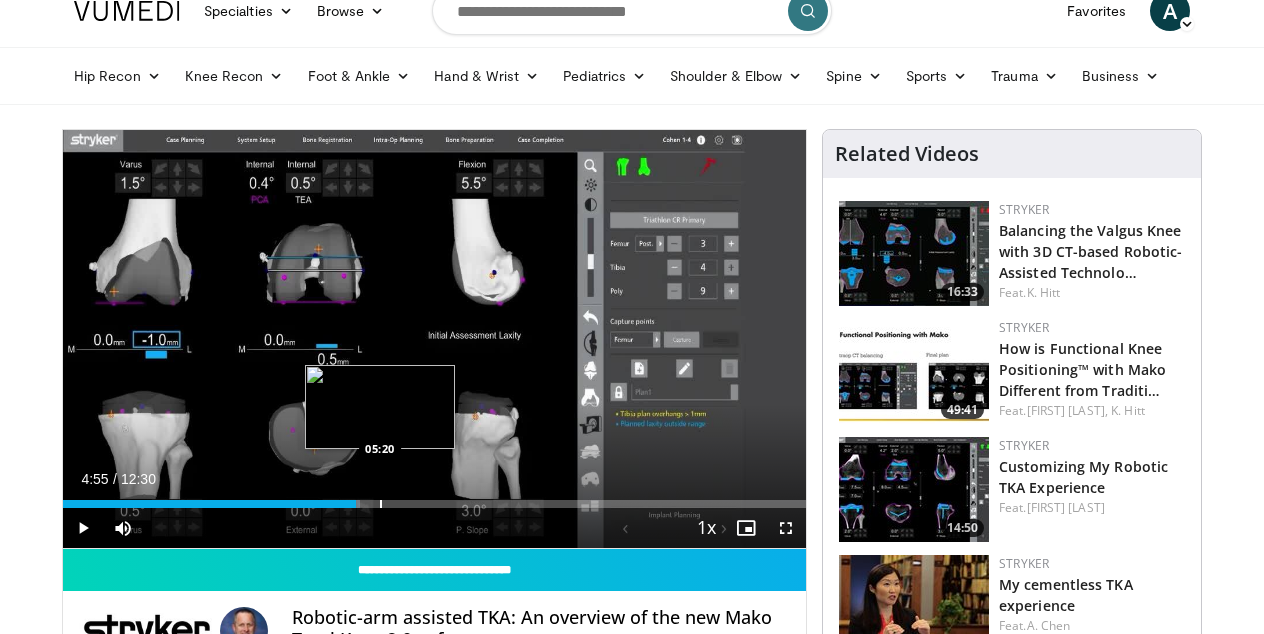 click at bounding box center (381, 504) 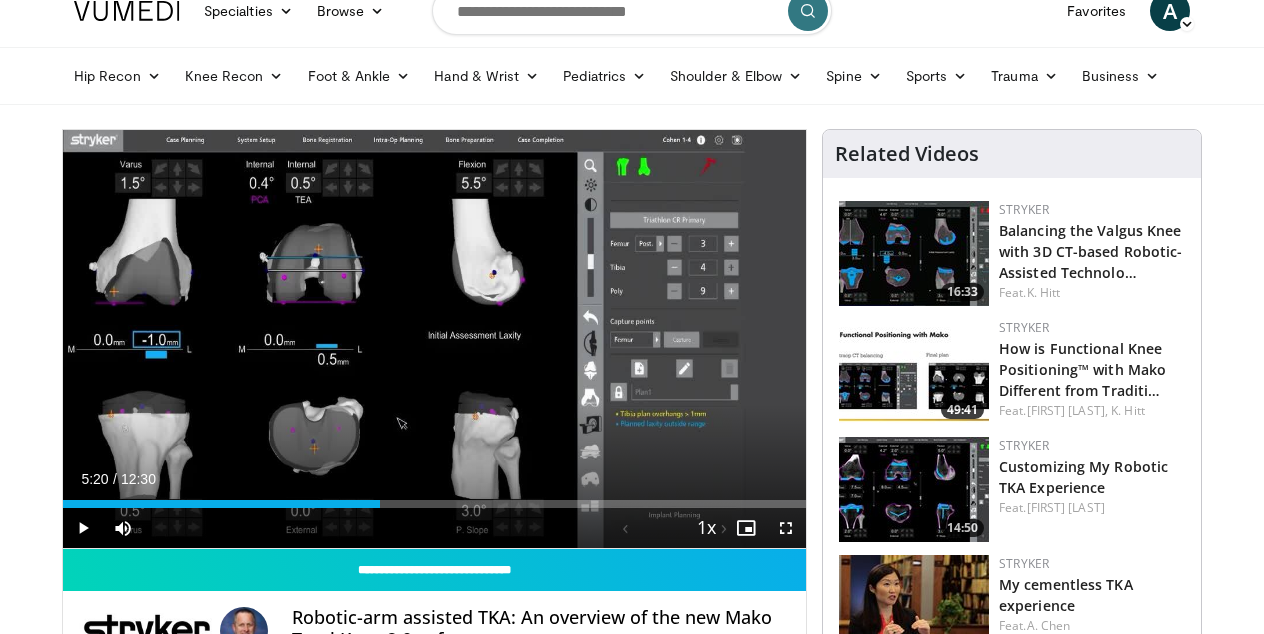 click at bounding box center (83, 528) 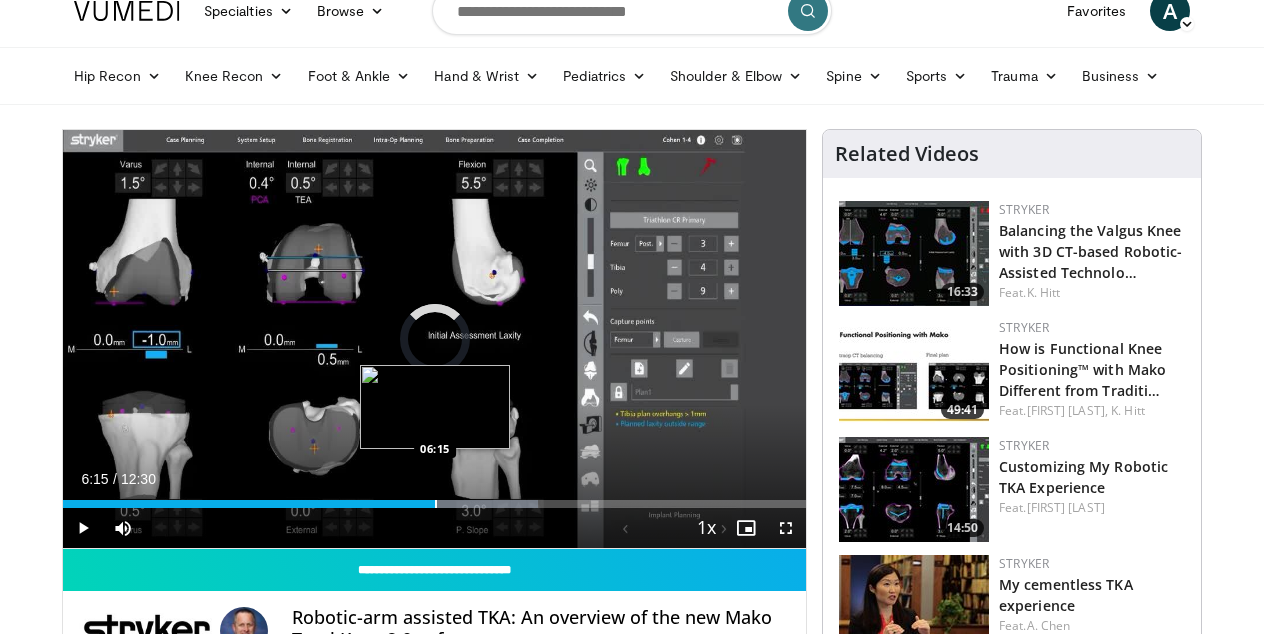 click at bounding box center [436, 504] 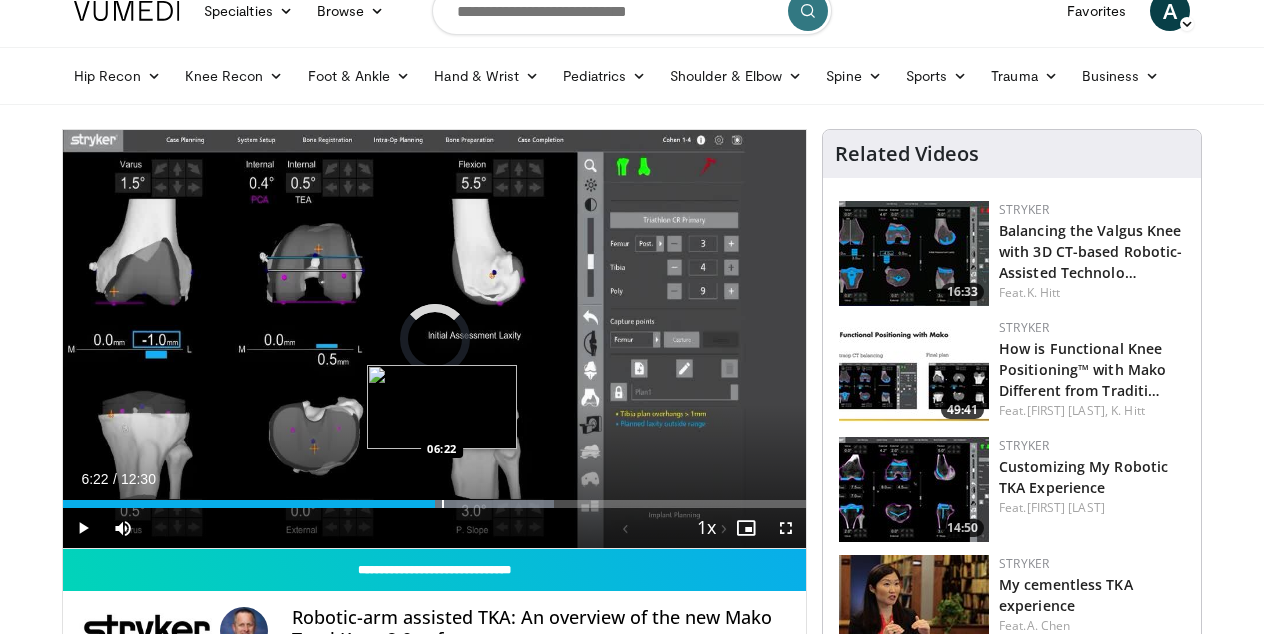 click at bounding box center (443, 504) 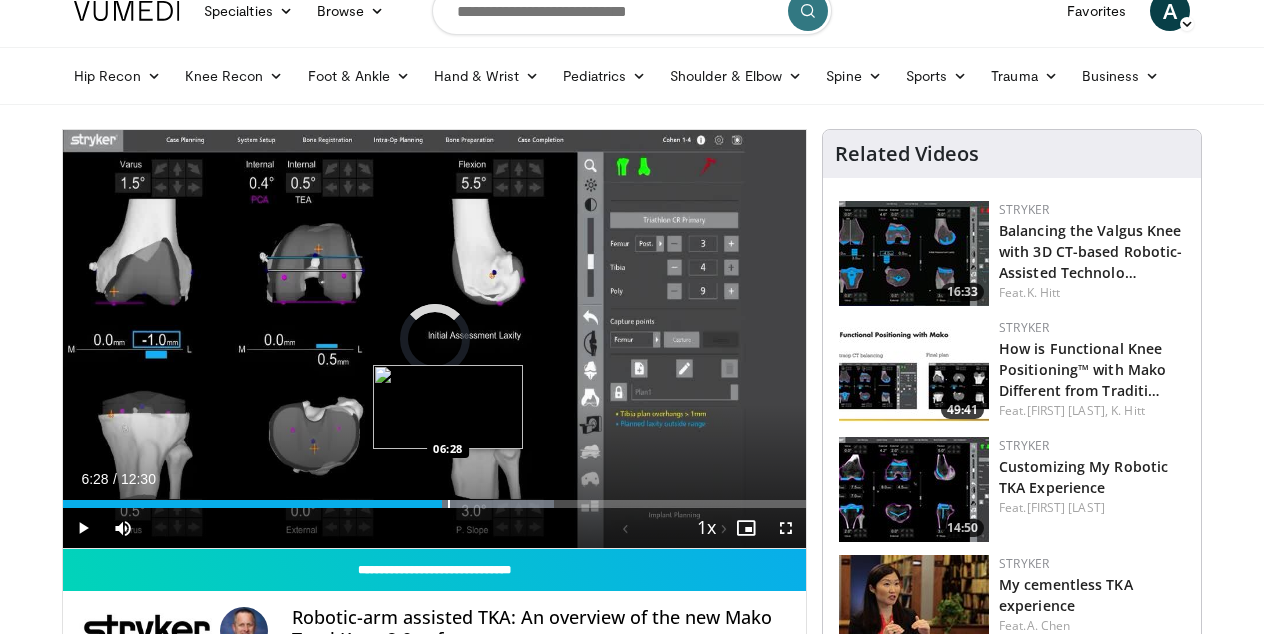 click at bounding box center [449, 504] 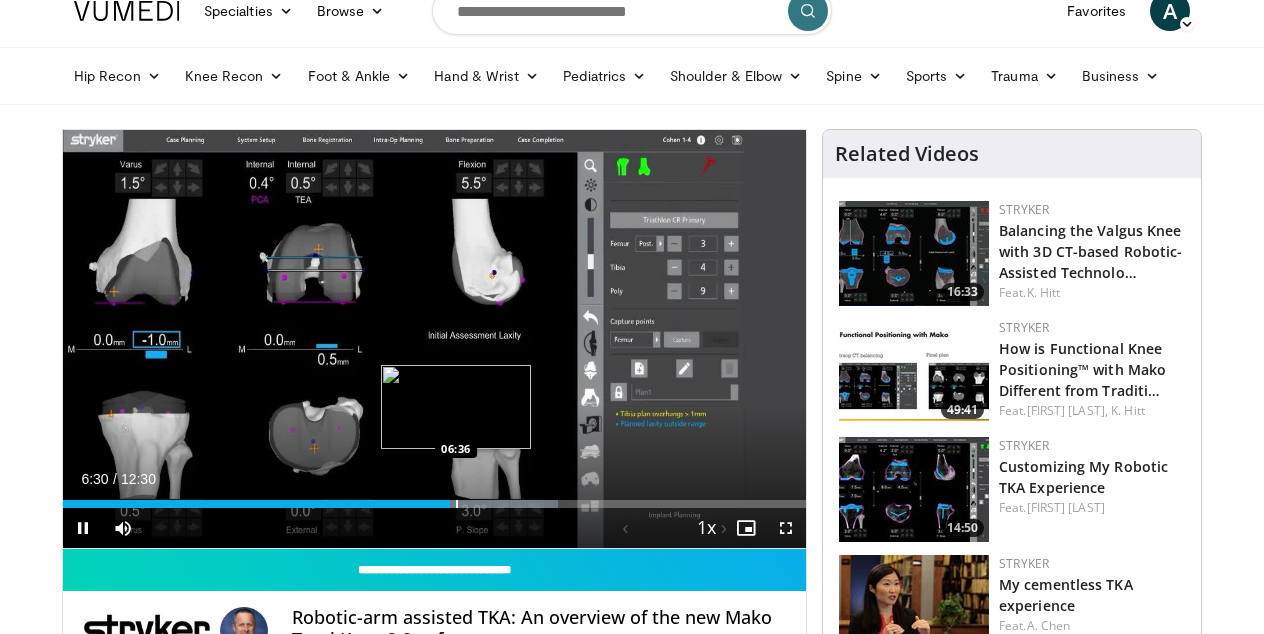 click at bounding box center (457, 504) 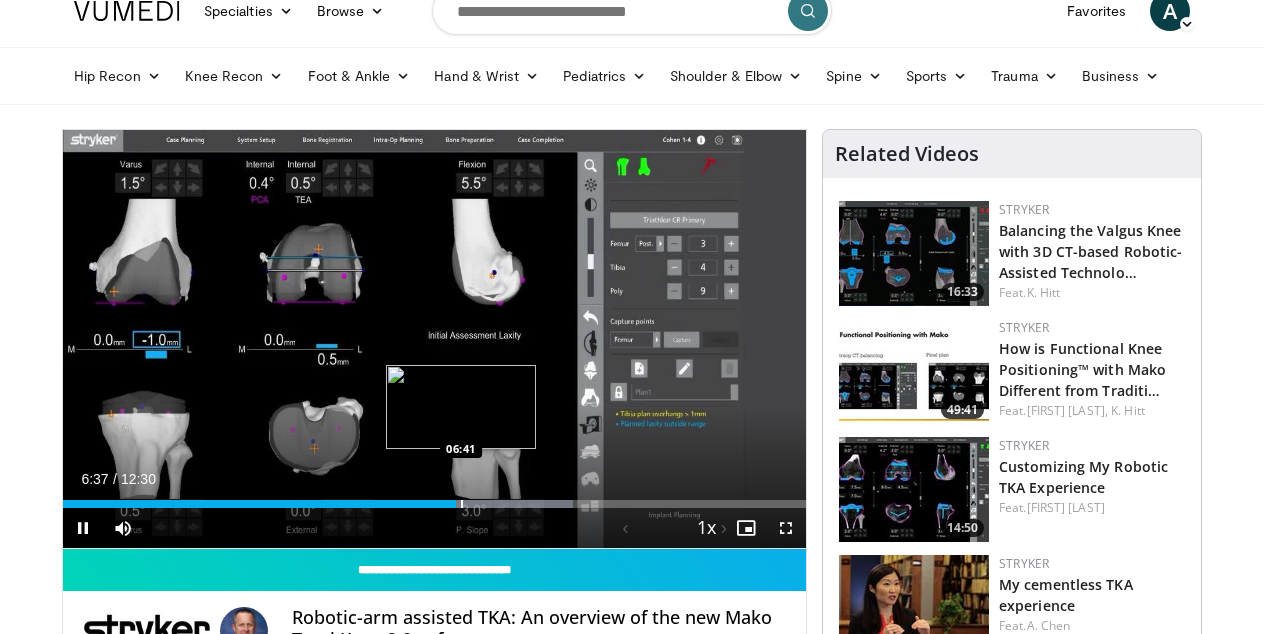 click at bounding box center [462, 504] 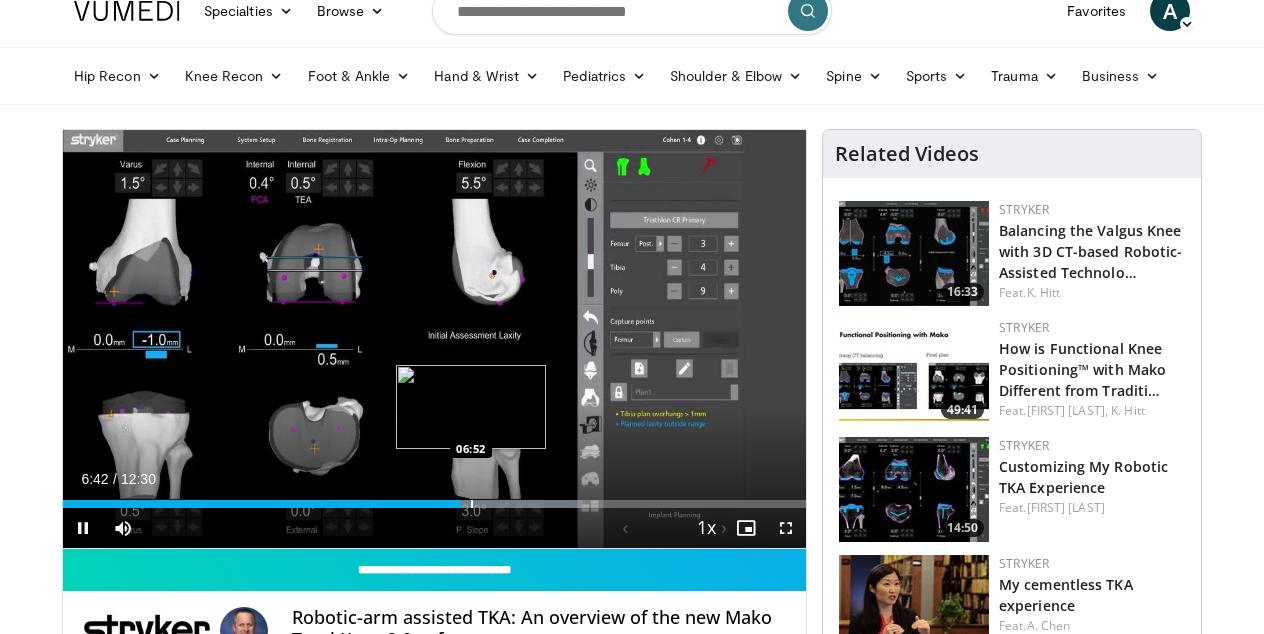 click at bounding box center [472, 504] 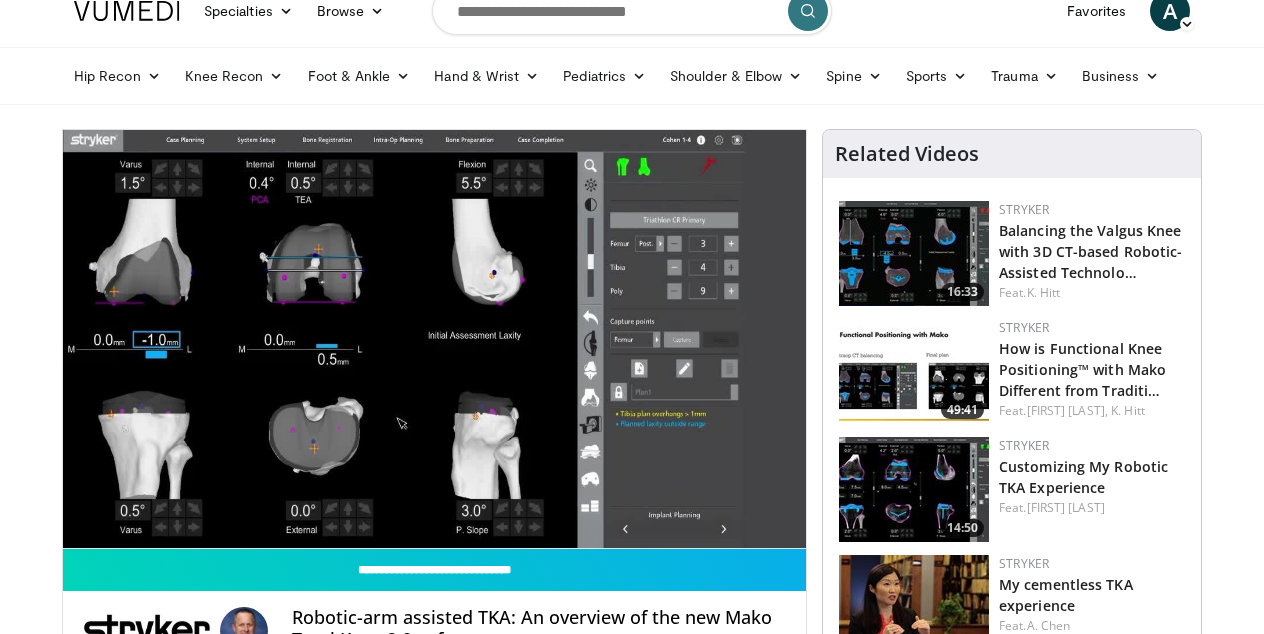 click on "10 seconds
Tap to unmute" at bounding box center [434, 339] 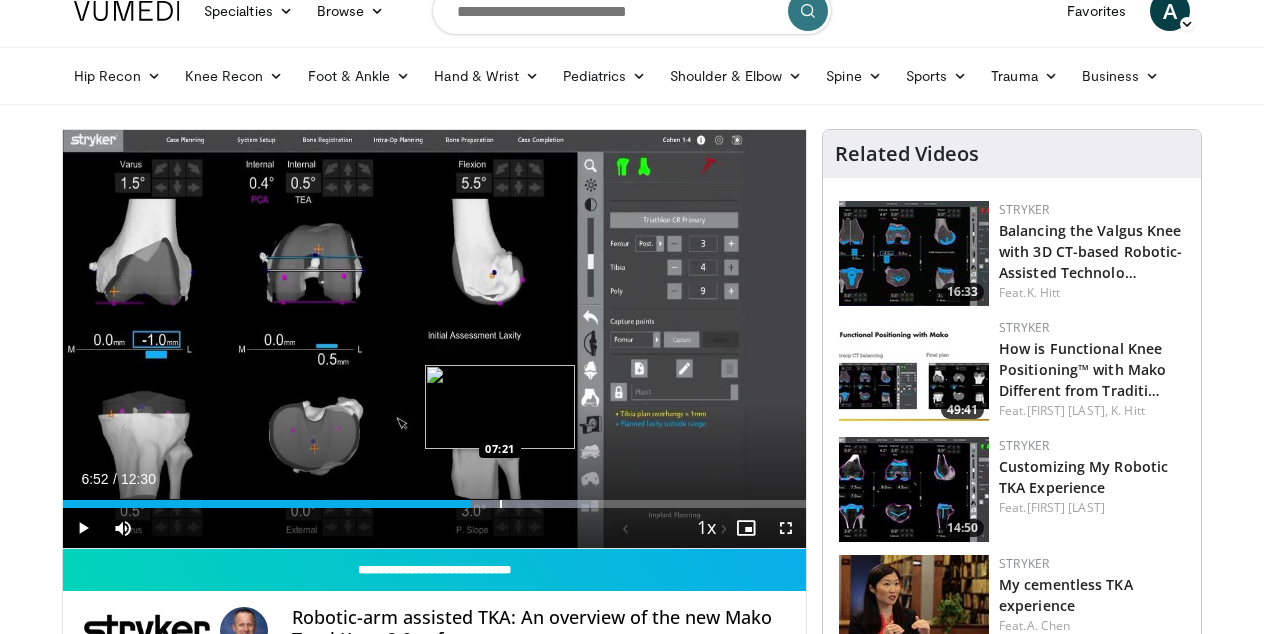 click at bounding box center (501, 504) 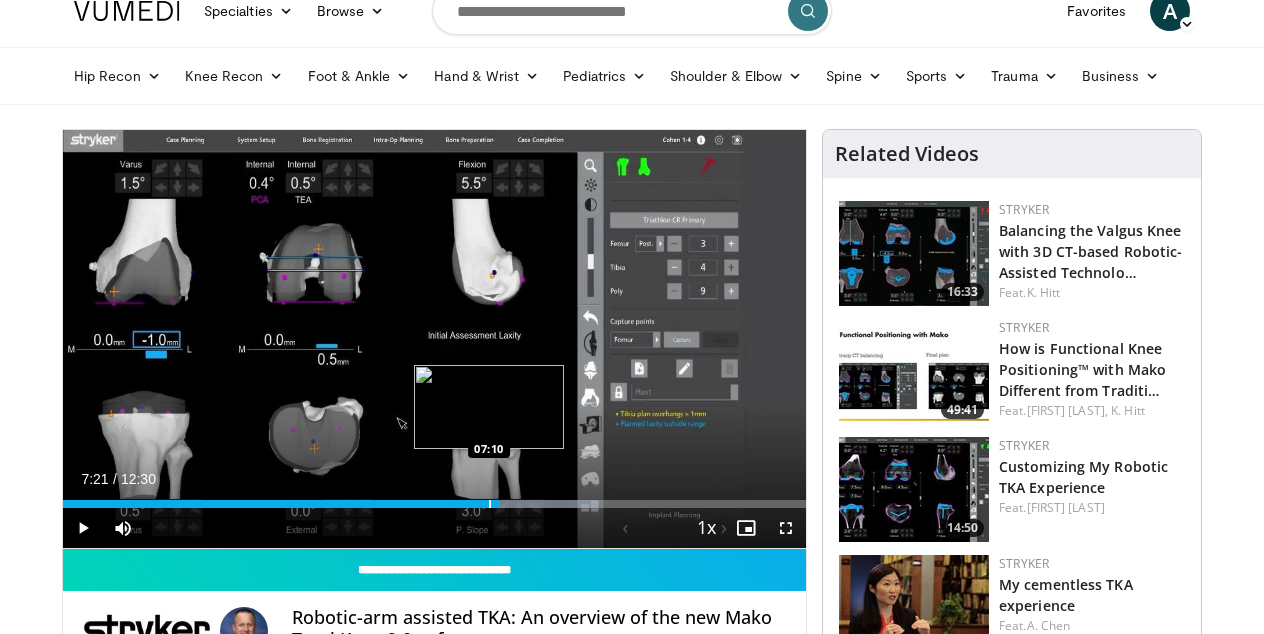 click at bounding box center (490, 504) 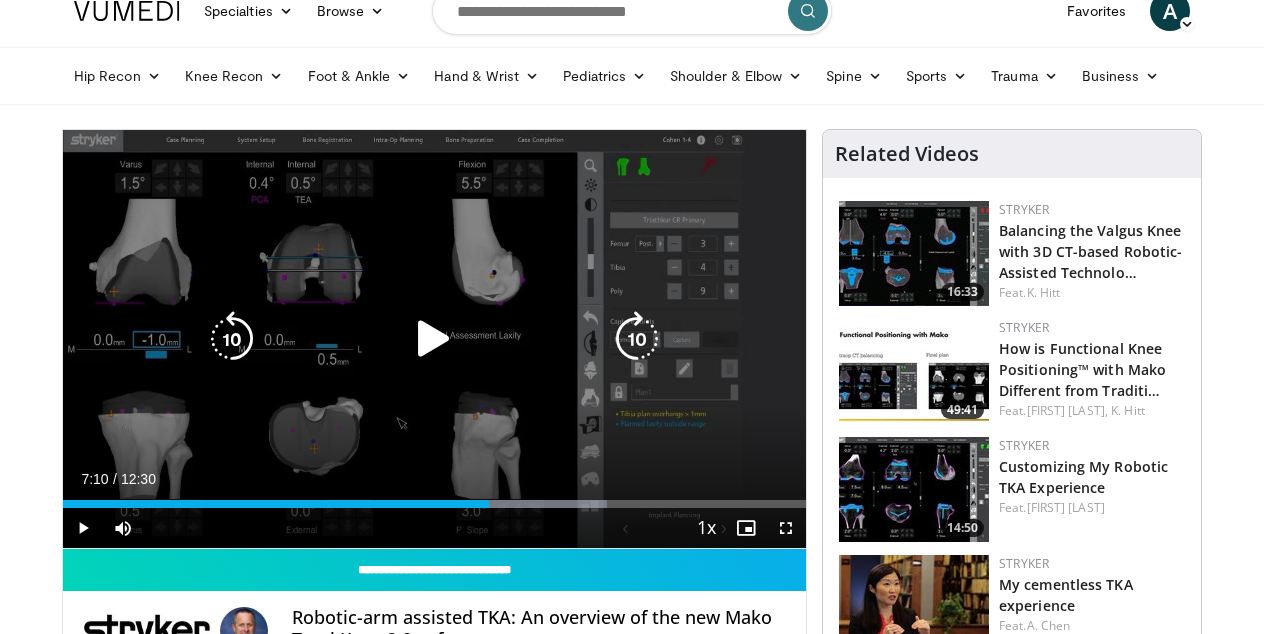 click on "10 seconds
Tap to unmute" at bounding box center (434, 339) 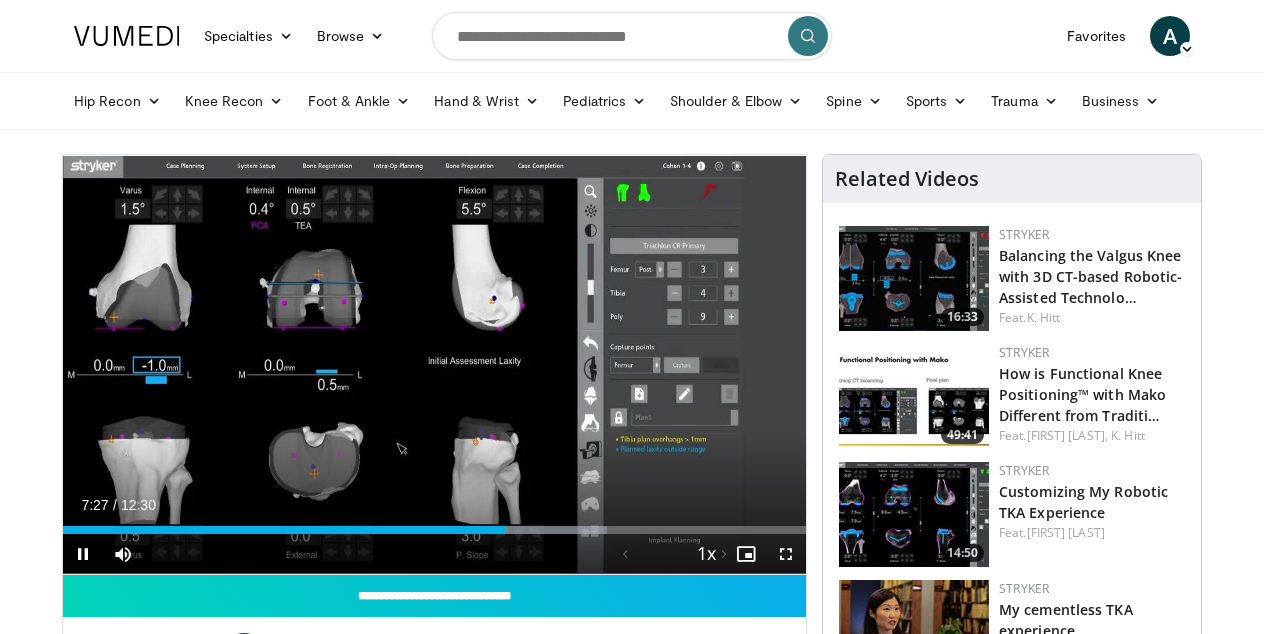 scroll, scrollTop: 0, scrollLeft: 0, axis: both 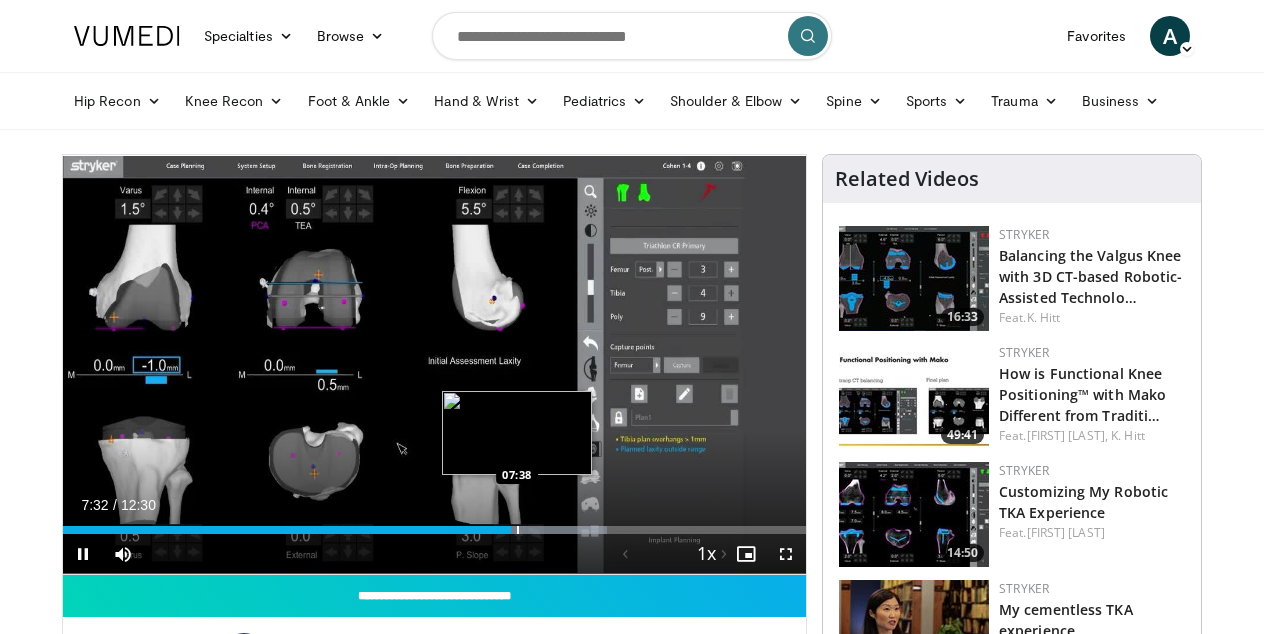 click on "Loaded :  73.28% 07:32 07:38" at bounding box center [434, 530] 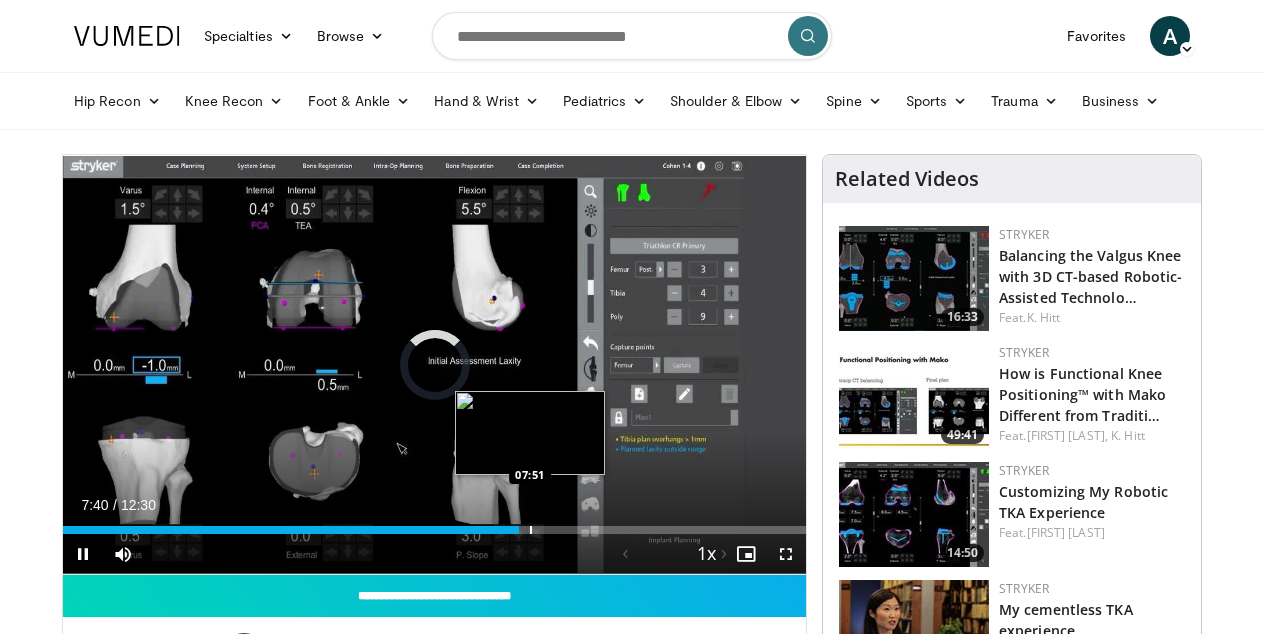 click on "**********" at bounding box center [434, 365] 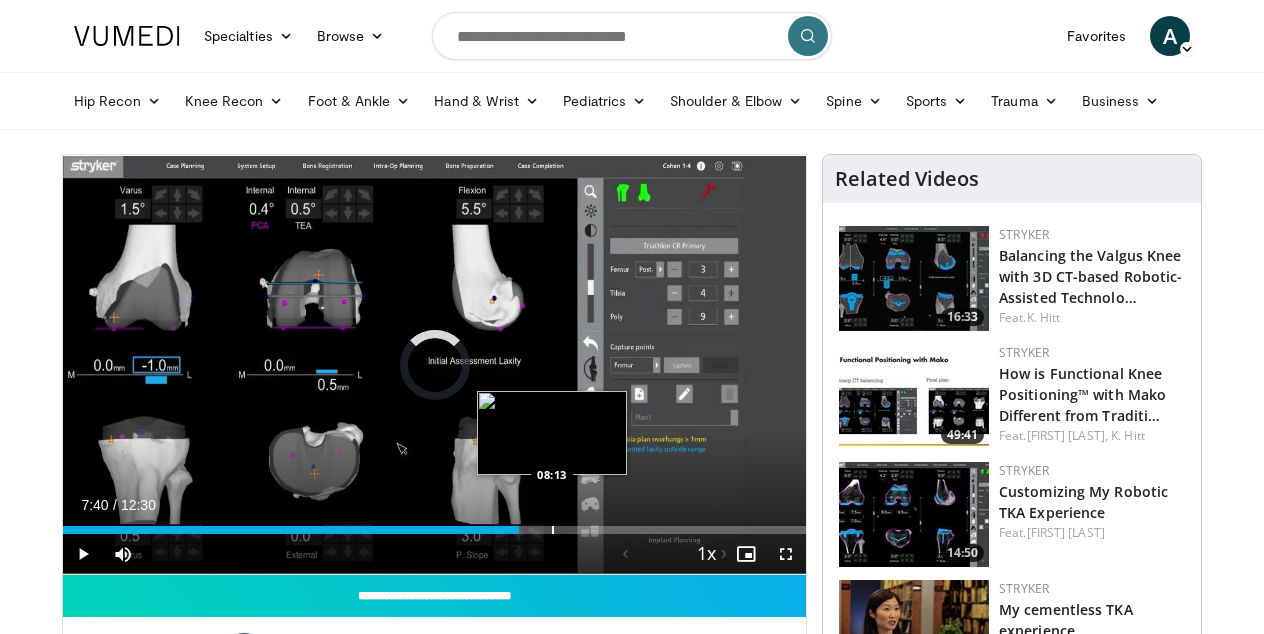 drag, startPoint x: 552, startPoint y: 529, endPoint x: 565, endPoint y: 529, distance: 13 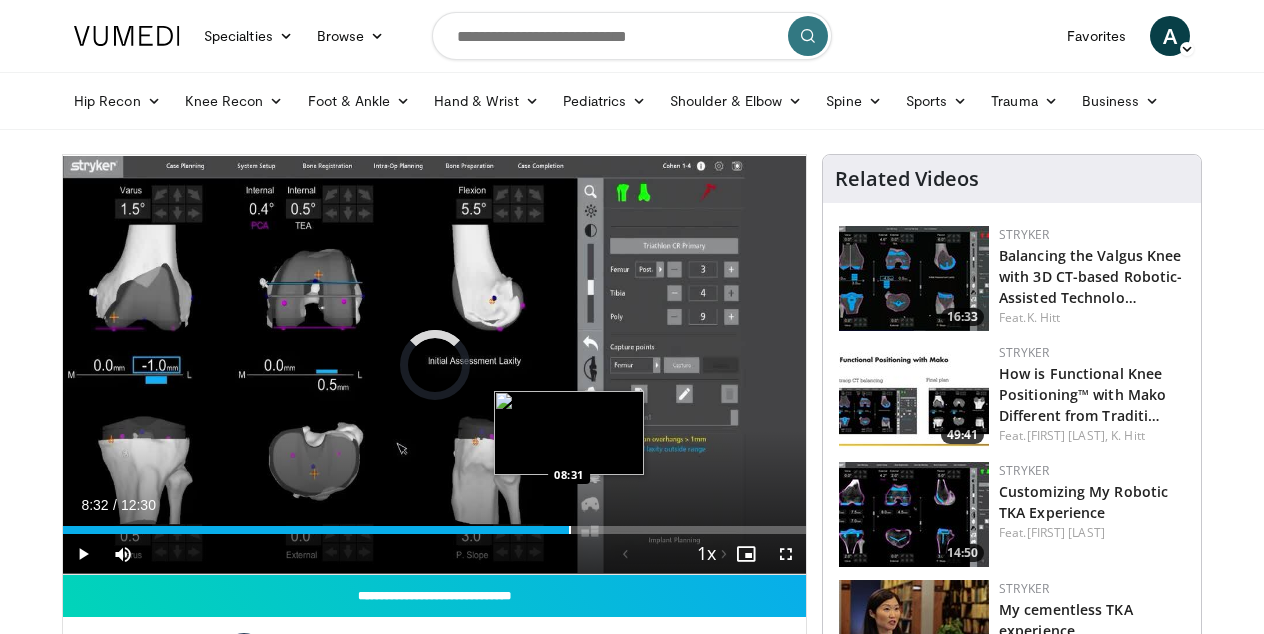 click at bounding box center [570, 530] 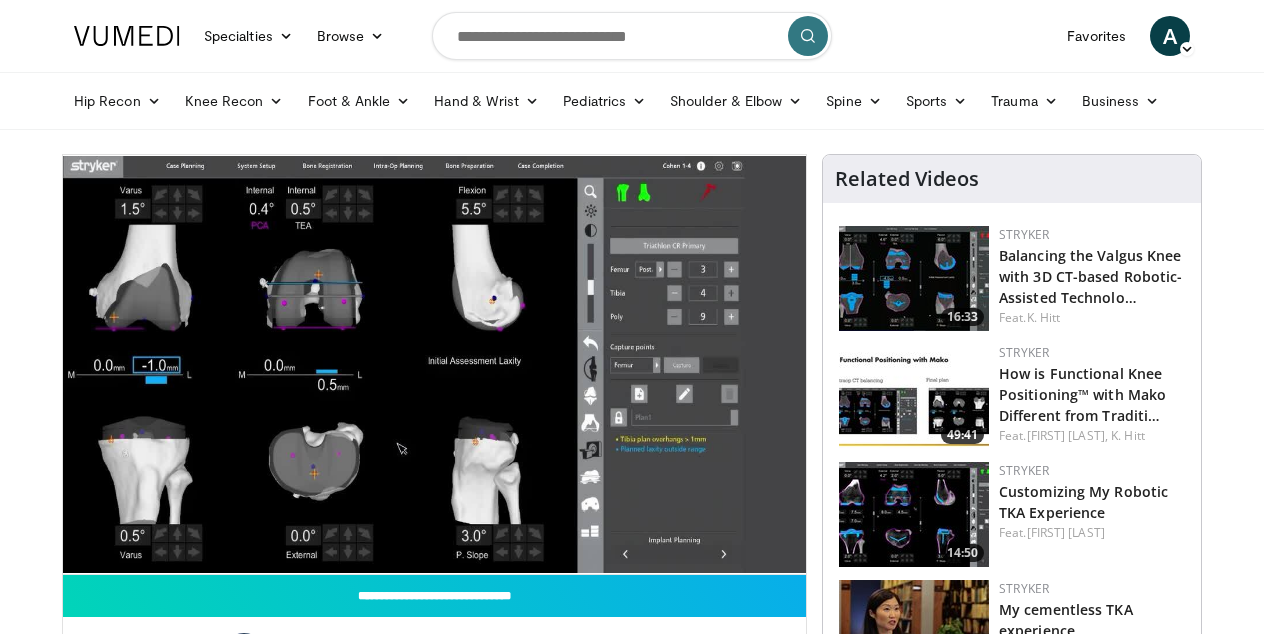 click at bounding box center [914, 278] 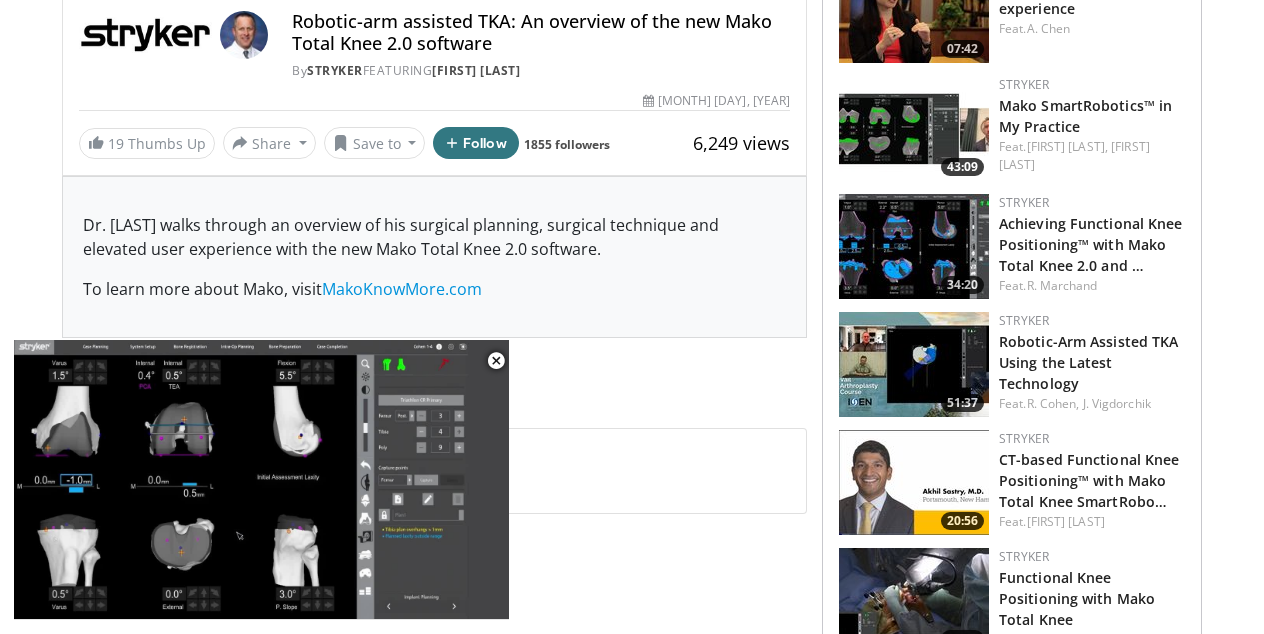 scroll, scrollTop: 623, scrollLeft: 0, axis: vertical 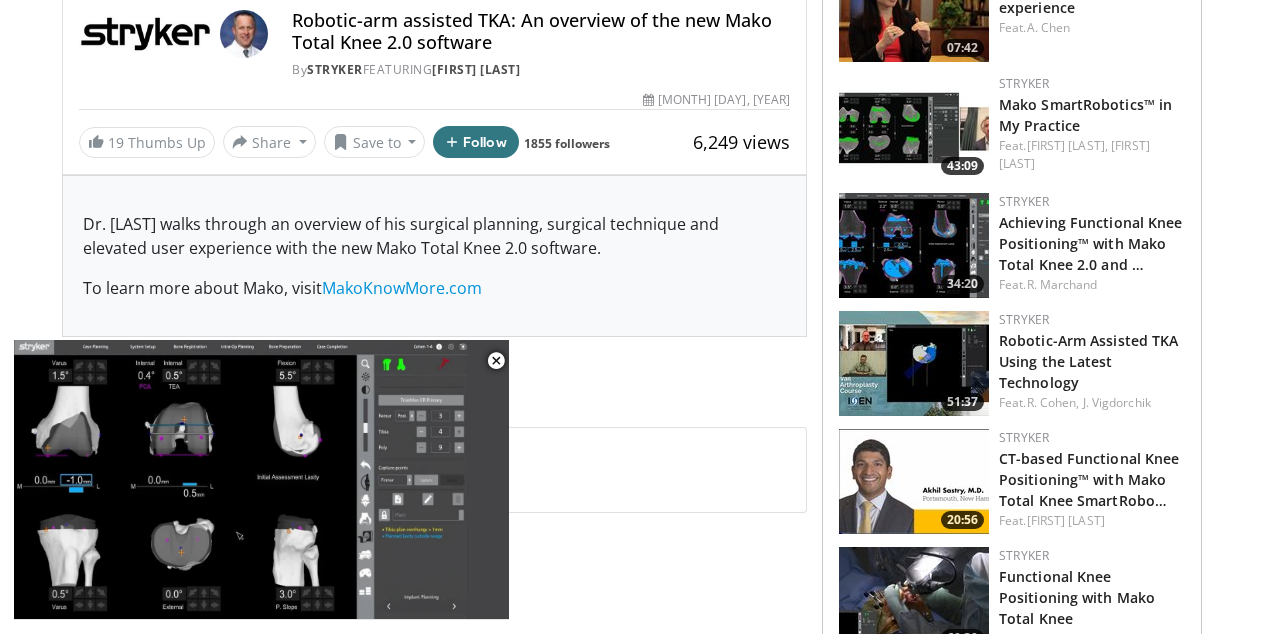 click at bounding box center [914, 245] 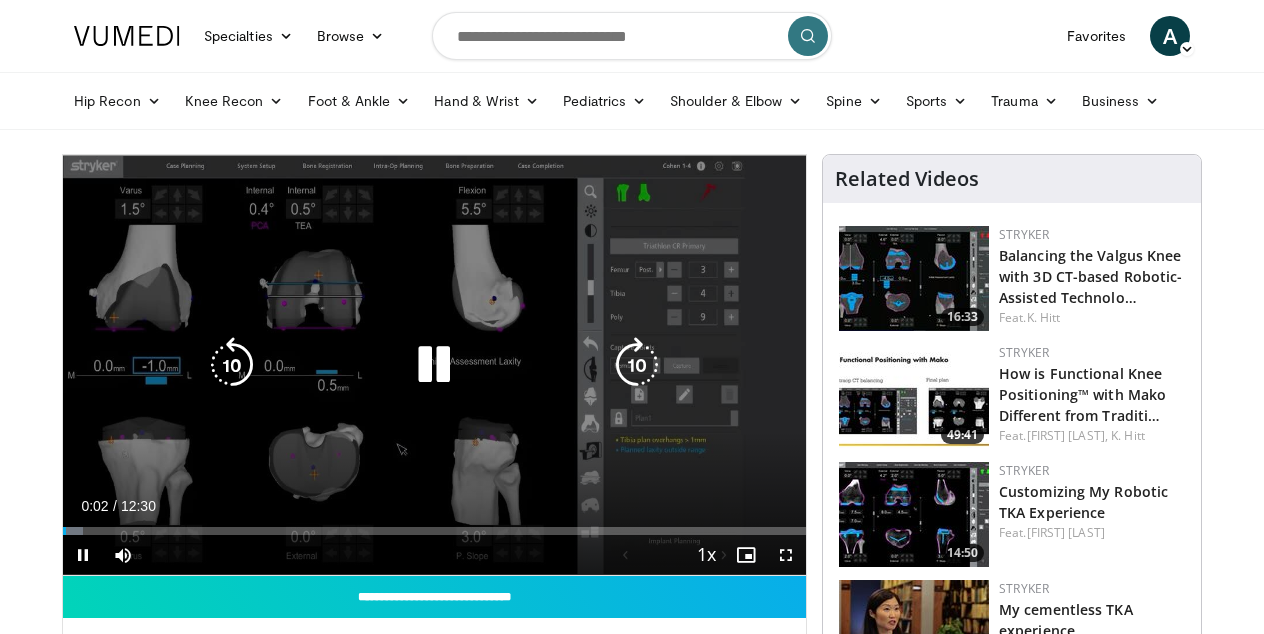 scroll, scrollTop: 0, scrollLeft: 0, axis: both 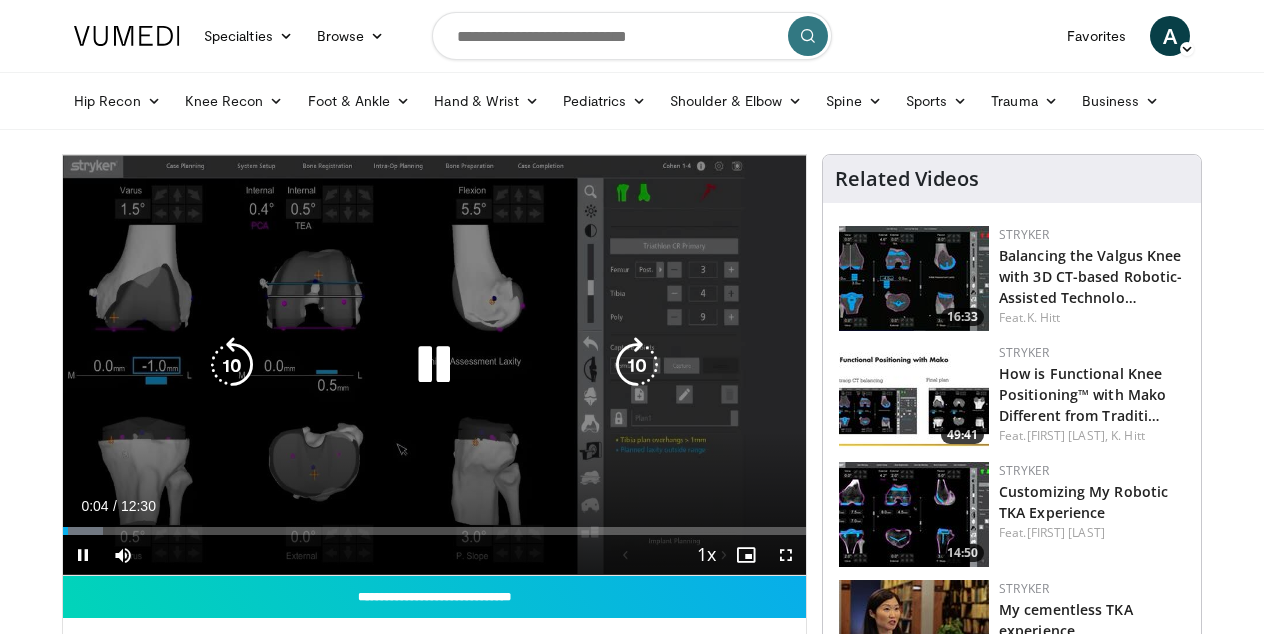 click on "Loaded :  5.32% 00:04 00:26" at bounding box center (434, 525) 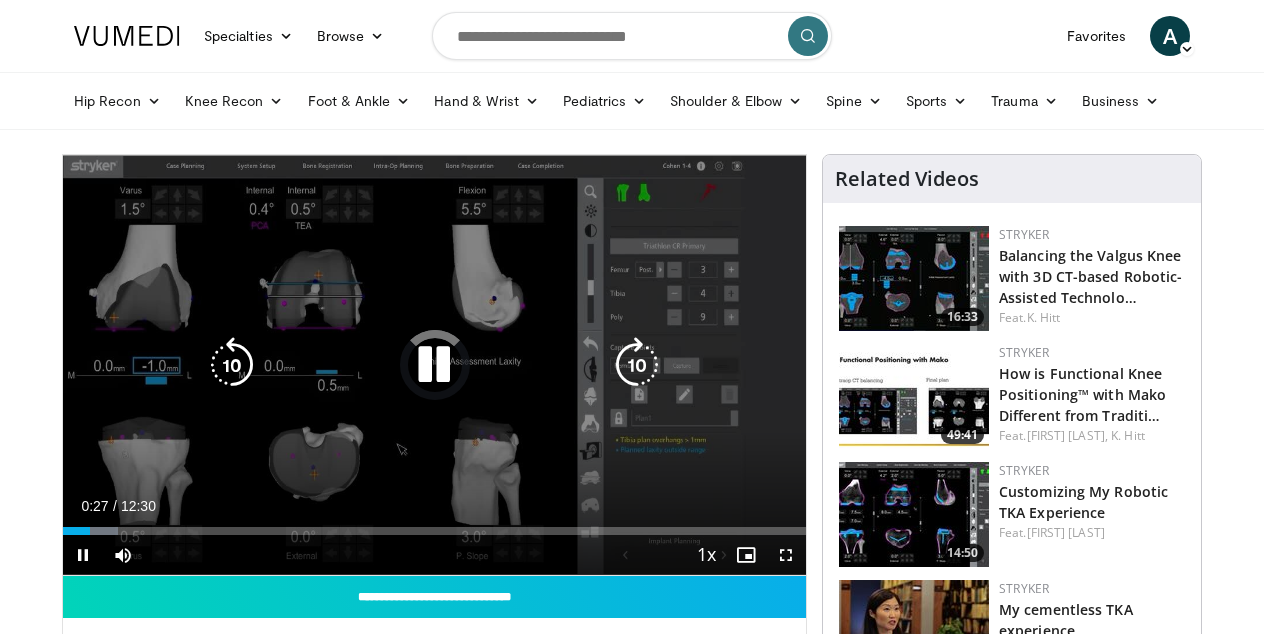 click on "10 seconds
Tap to unmute" at bounding box center (434, 365) 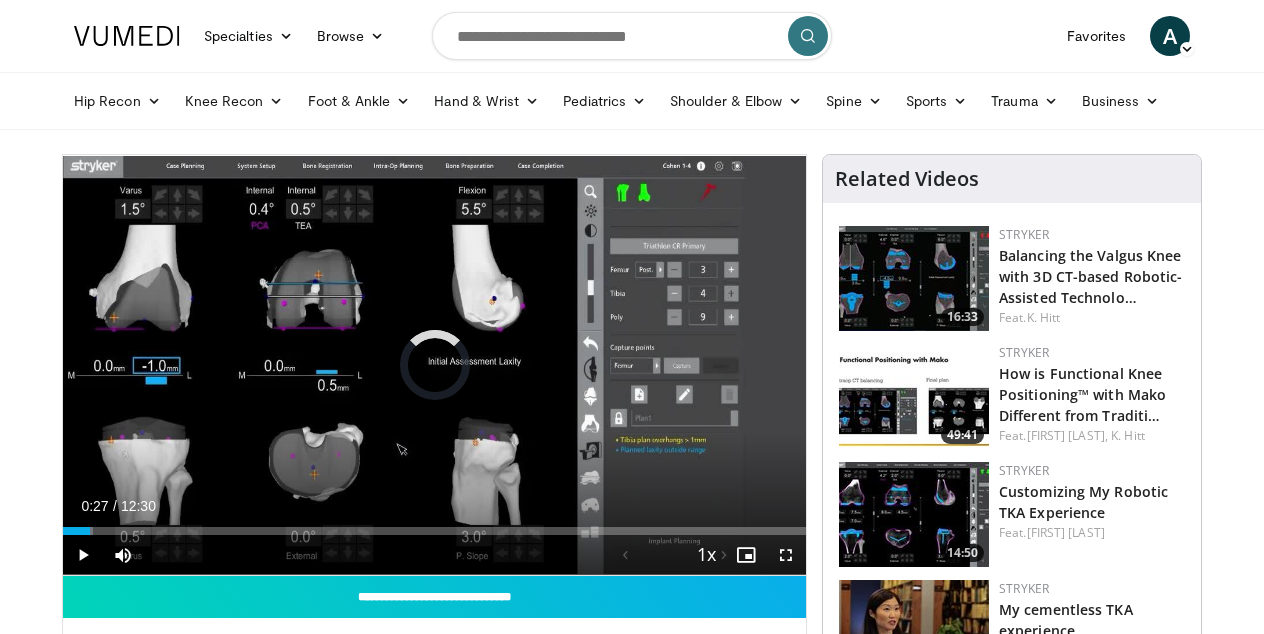 click on "10 seconds
Tap to unmute" at bounding box center [434, 365] 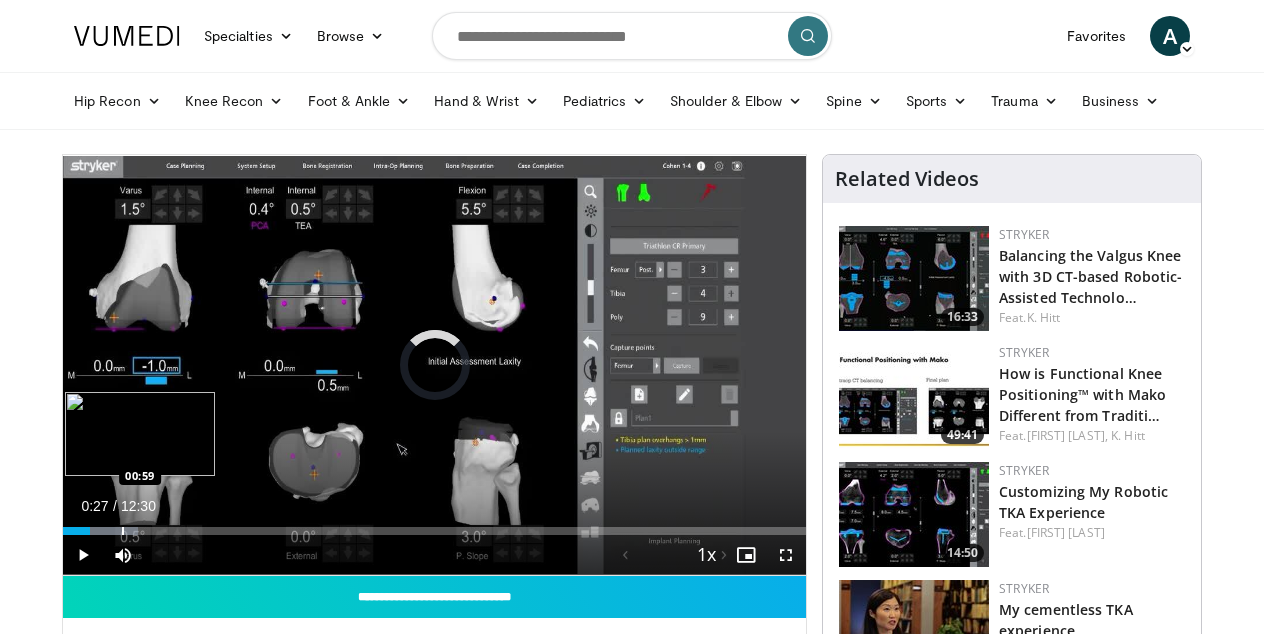click at bounding box center [123, 531] 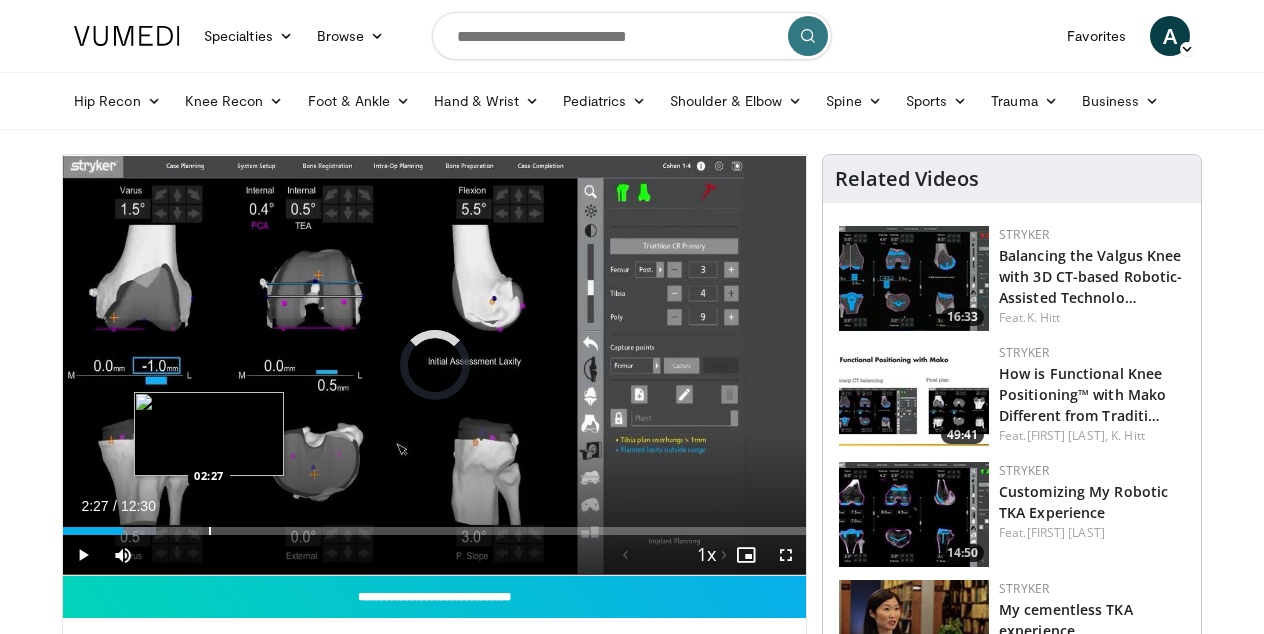 click at bounding box center (210, 531) 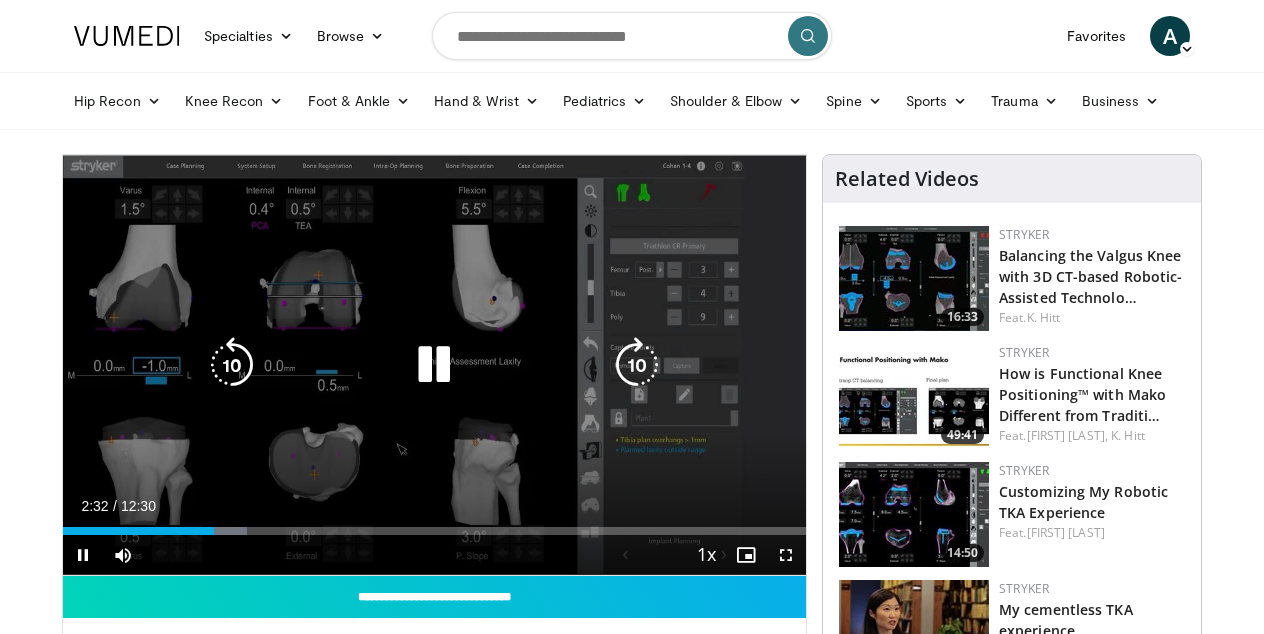 click on "10 seconds
Tap to unmute" at bounding box center [434, 365] 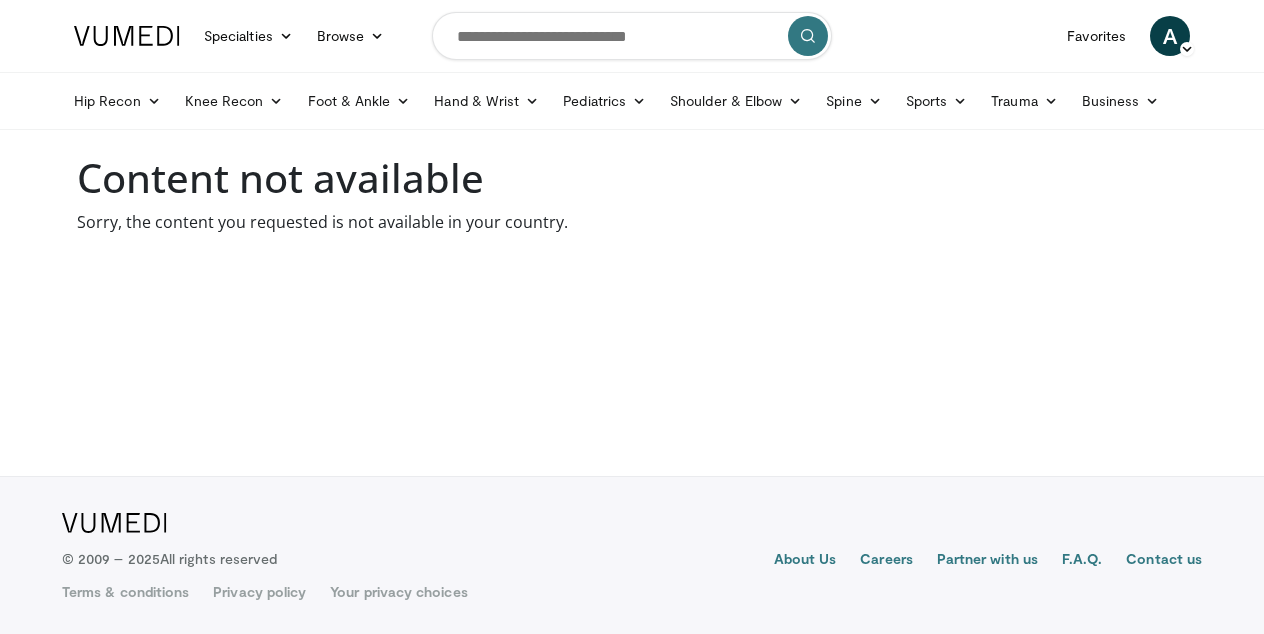 scroll, scrollTop: 0, scrollLeft: 0, axis: both 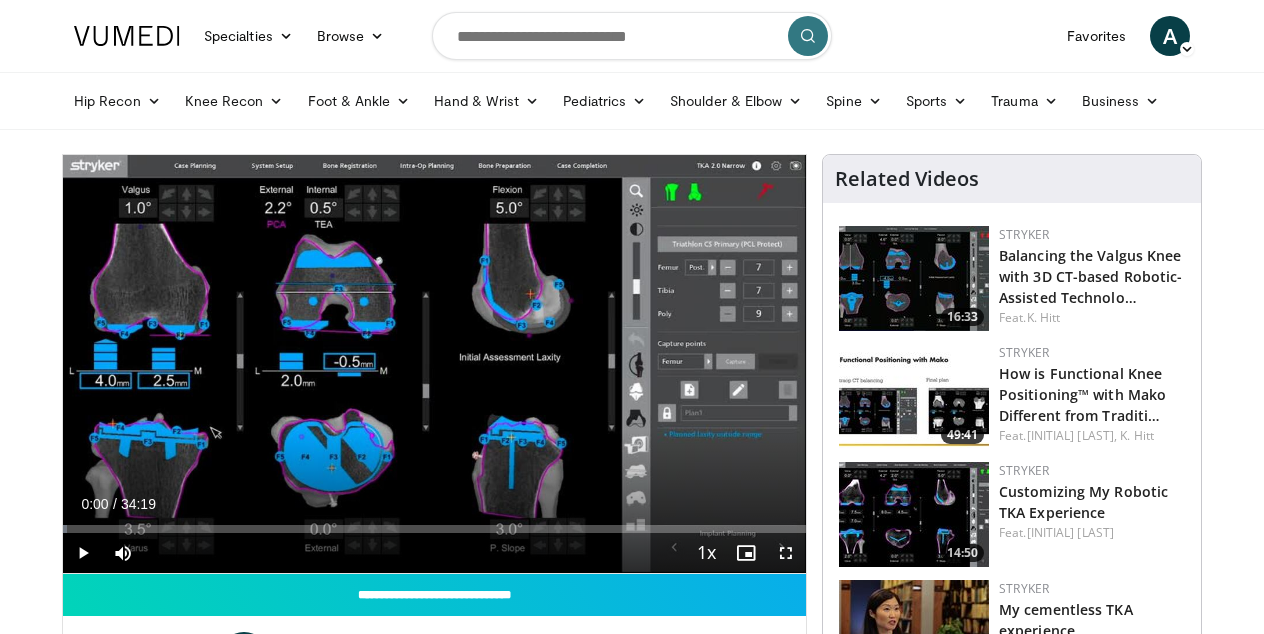 click at bounding box center (83, 553) 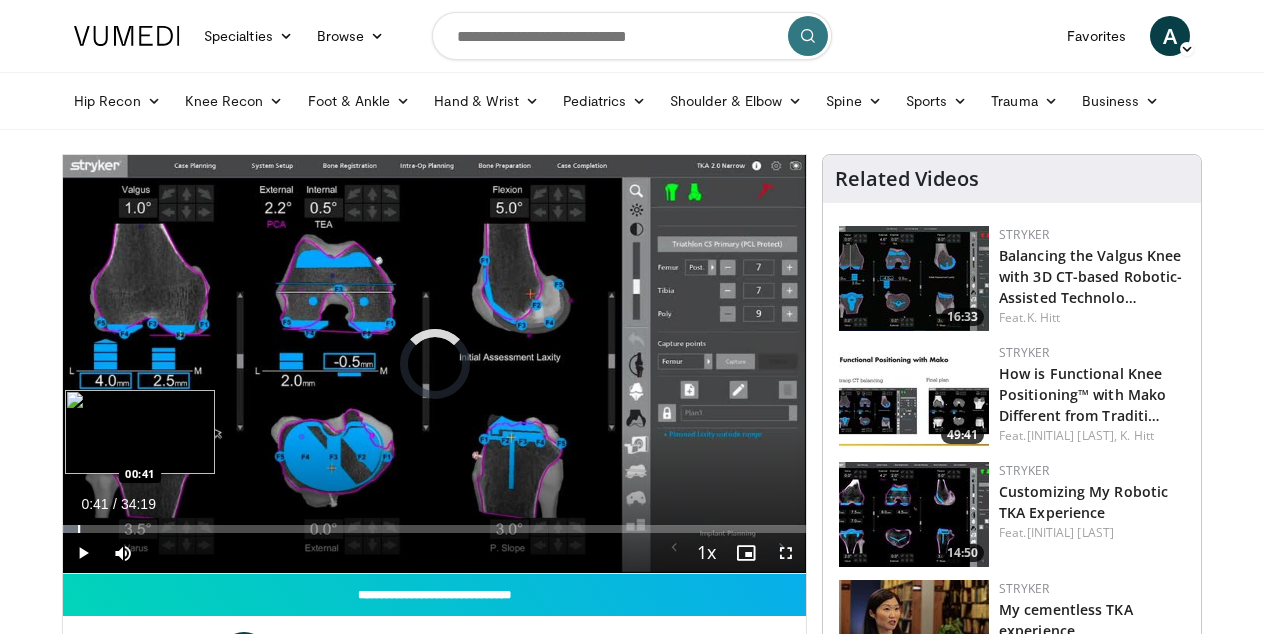 click at bounding box center (79, 529) 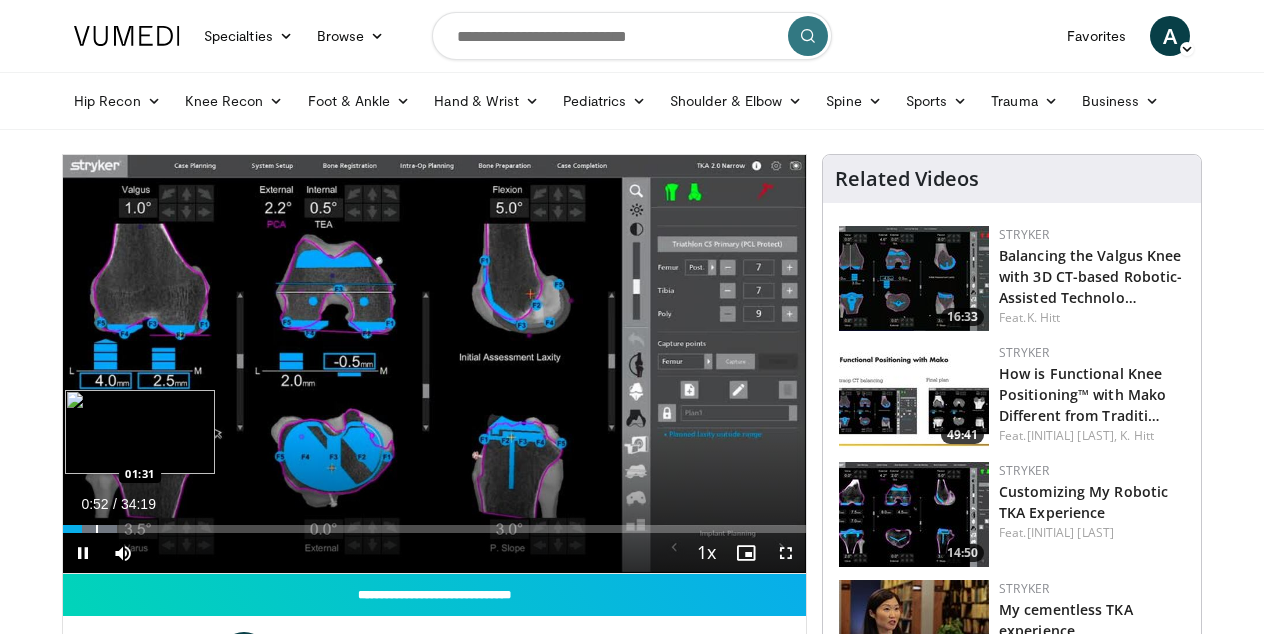 drag, startPoint x: 96, startPoint y: 521, endPoint x: 118, endPoint y: 522, distance: 22.022715 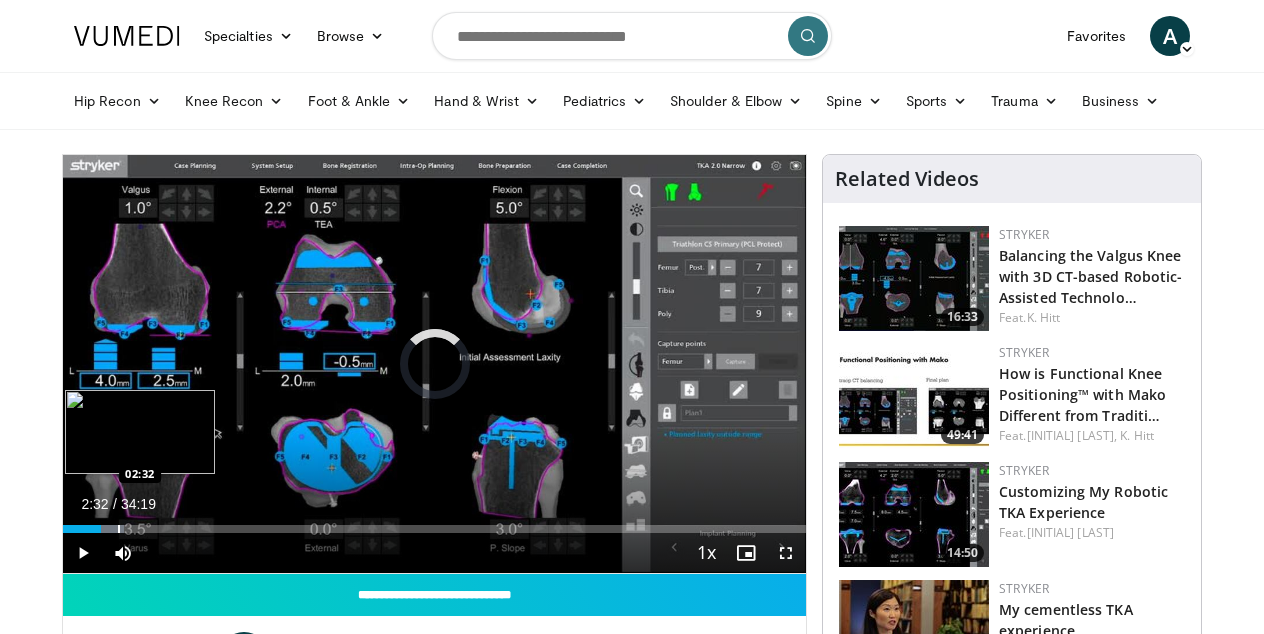 click on "Loaded :  8.26% 02:32 02:32" at bounding box center (434, 523) 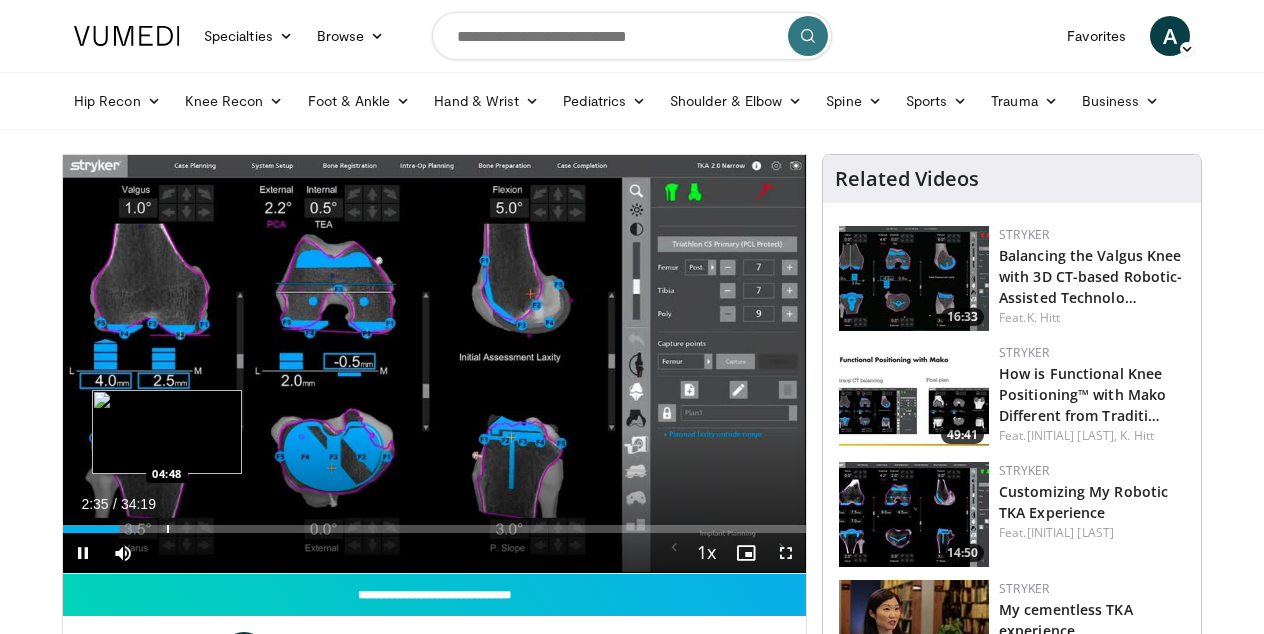 drag, startPoint x: 167, startPoint y: 530, endPoint x: 185, endPoint y: 529, distance: 18.027756 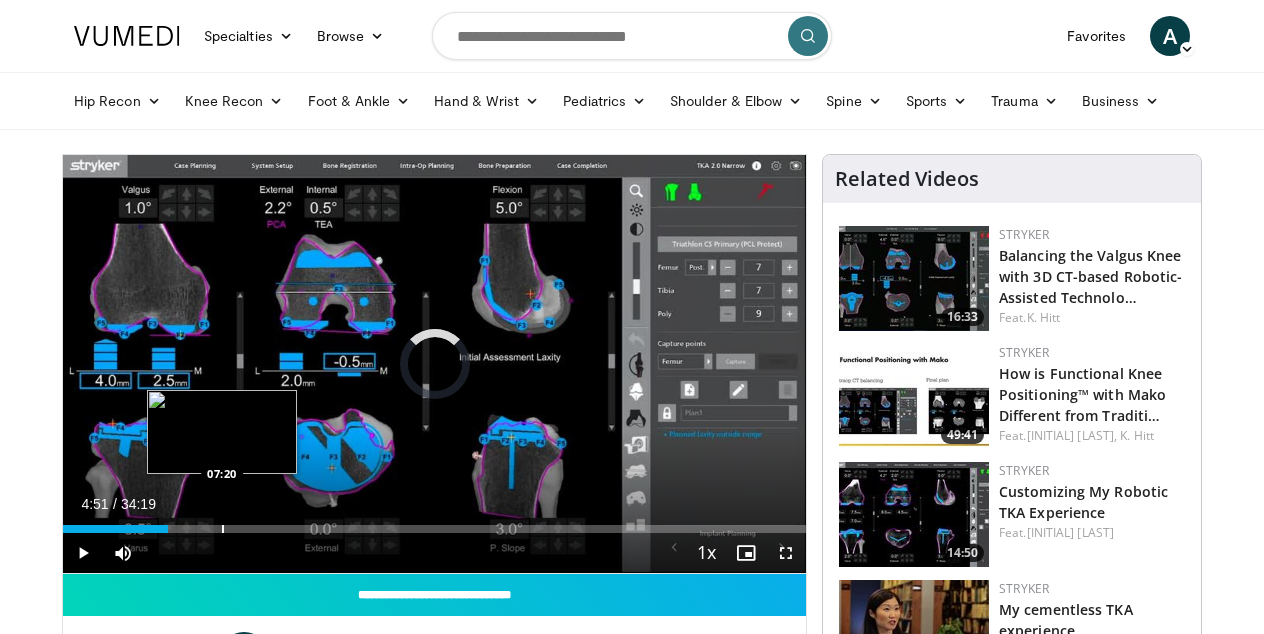click at bounding box center [223, 529] 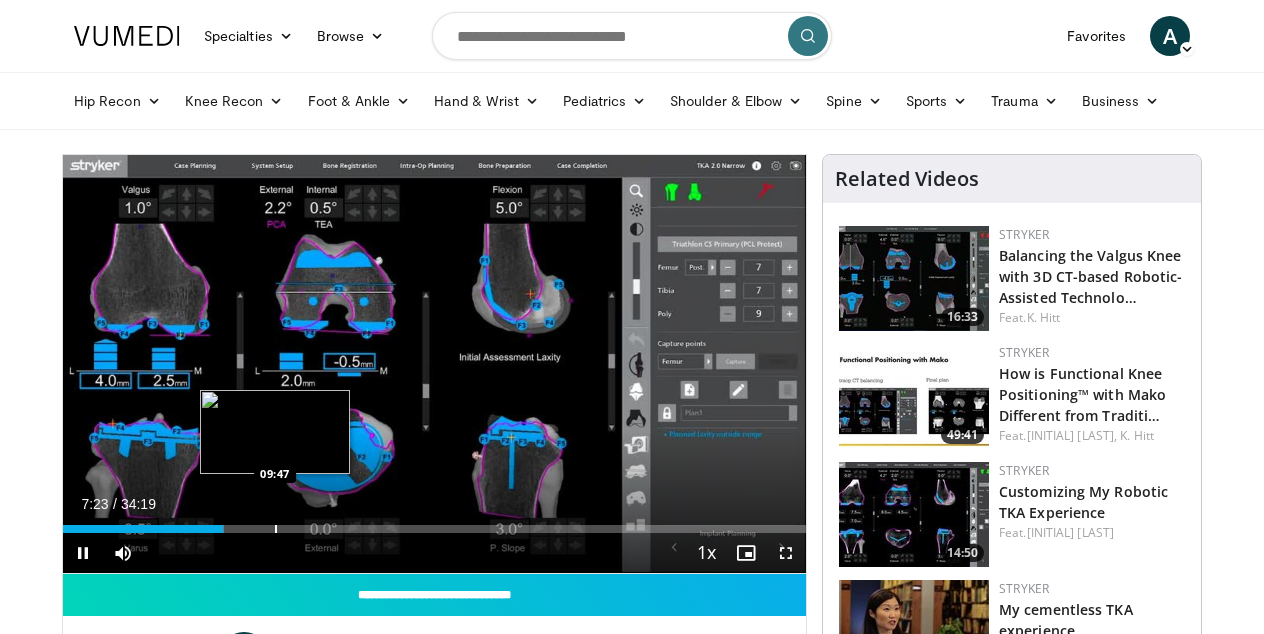 click on "**********" at bounding box center [434, 364] 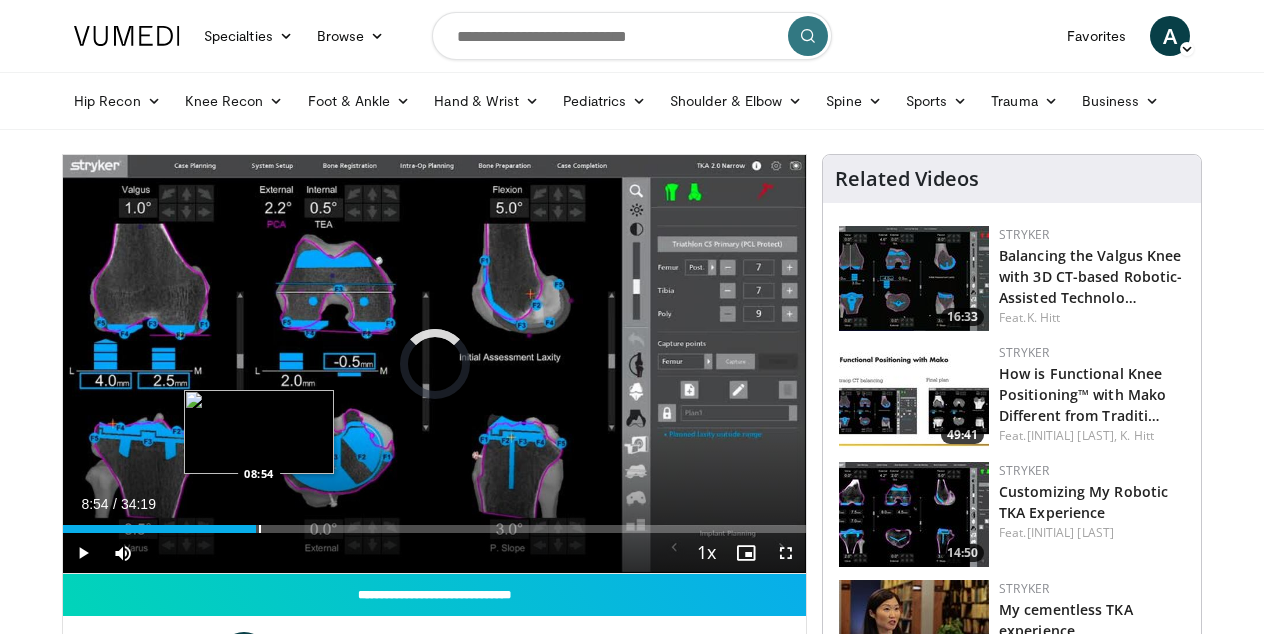 drag, startPoint x: 256, startPoint y: 526, endPoint x: 289, endPoint y: 525, distance: 33.01515 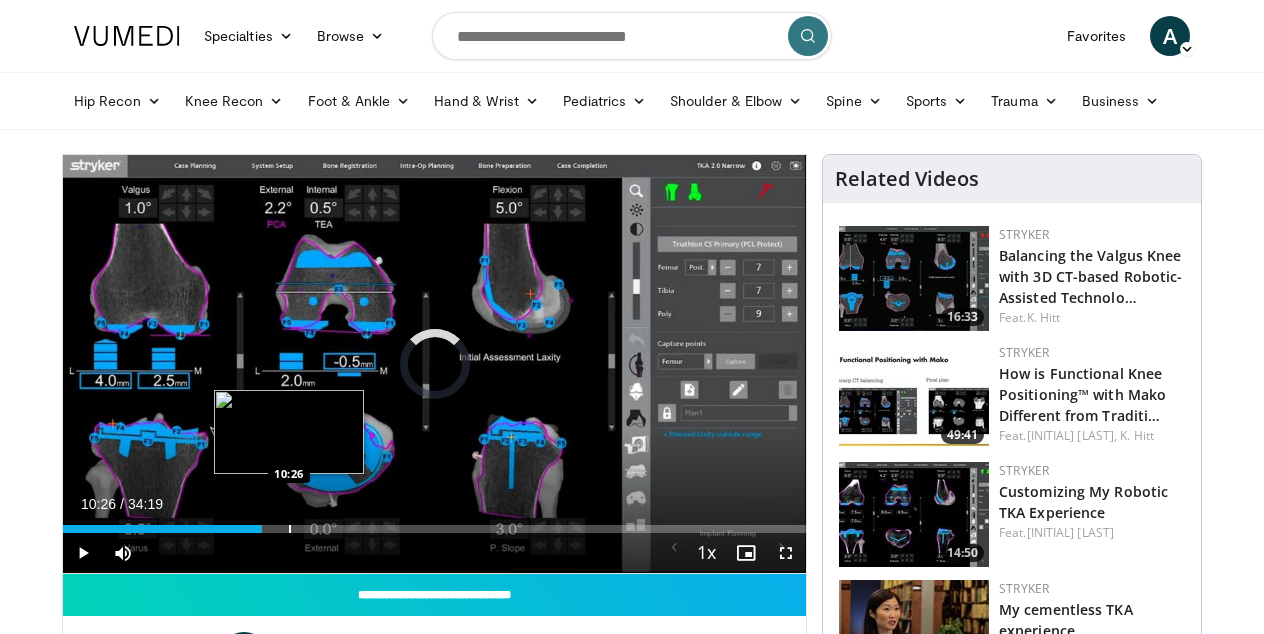 click at bounding box center [290, 529] 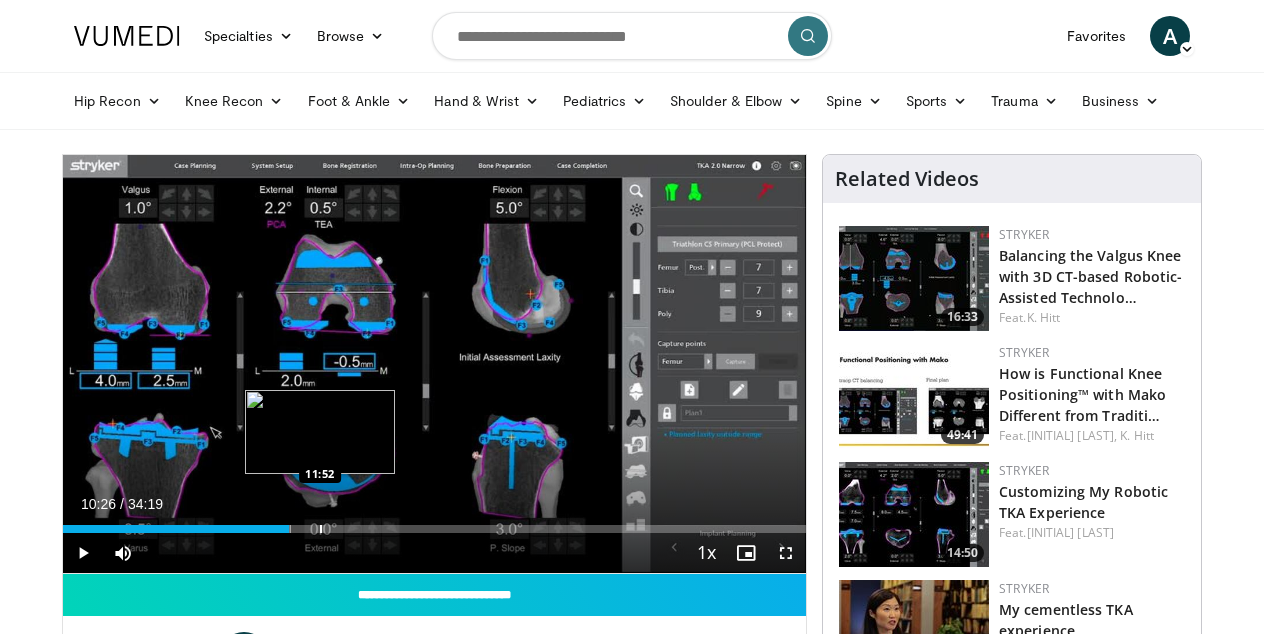 click on "Loaded :  30.62% 10:27 11:52" at bounding box center (434, 529) 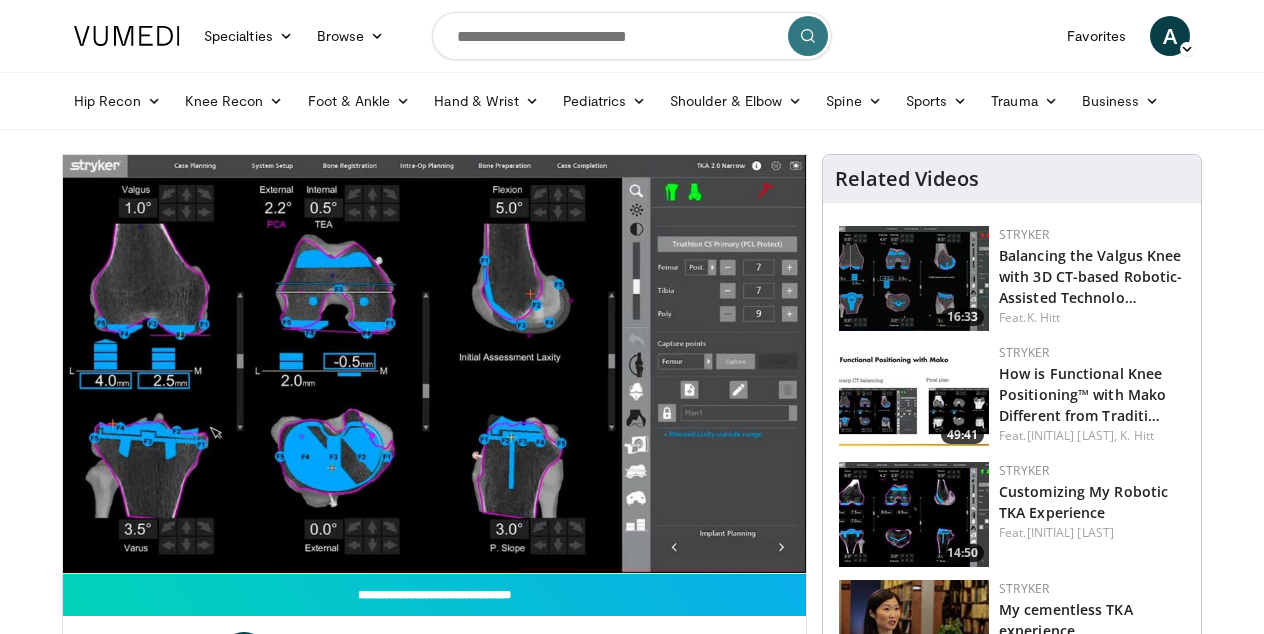click on "**********" at bounding box center [434, 364] 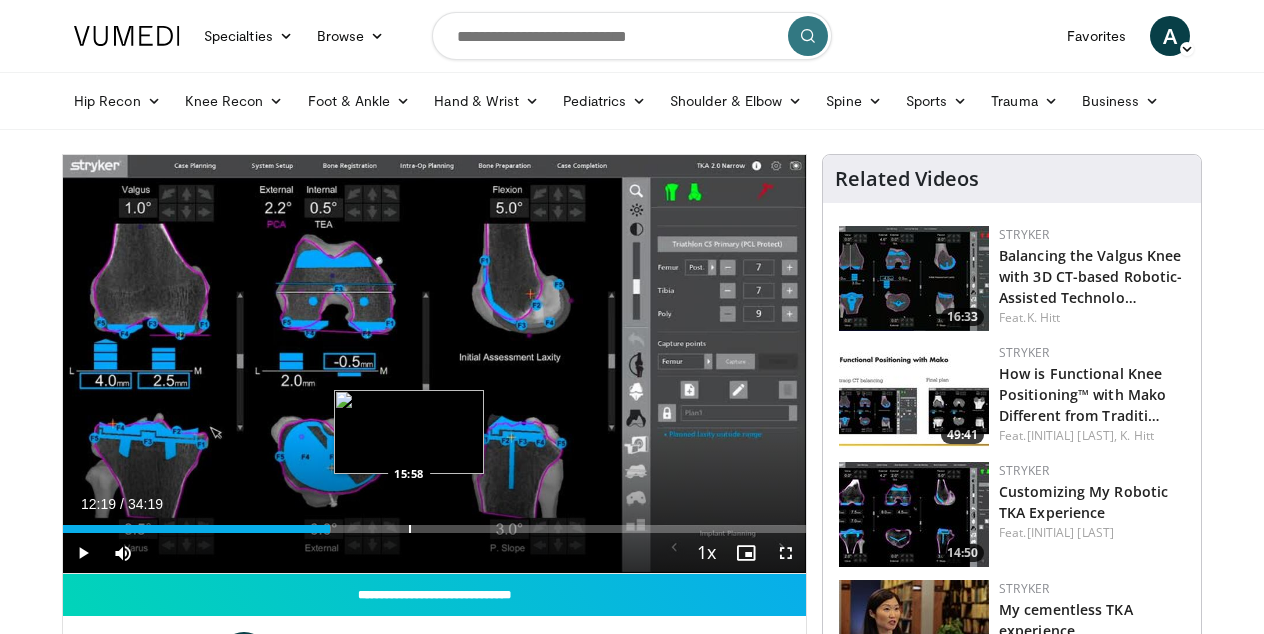 drag, startPoint x: 409, startPoint y: 529, endPoint x: 437, endPoint y: 530, distance: 28.01785 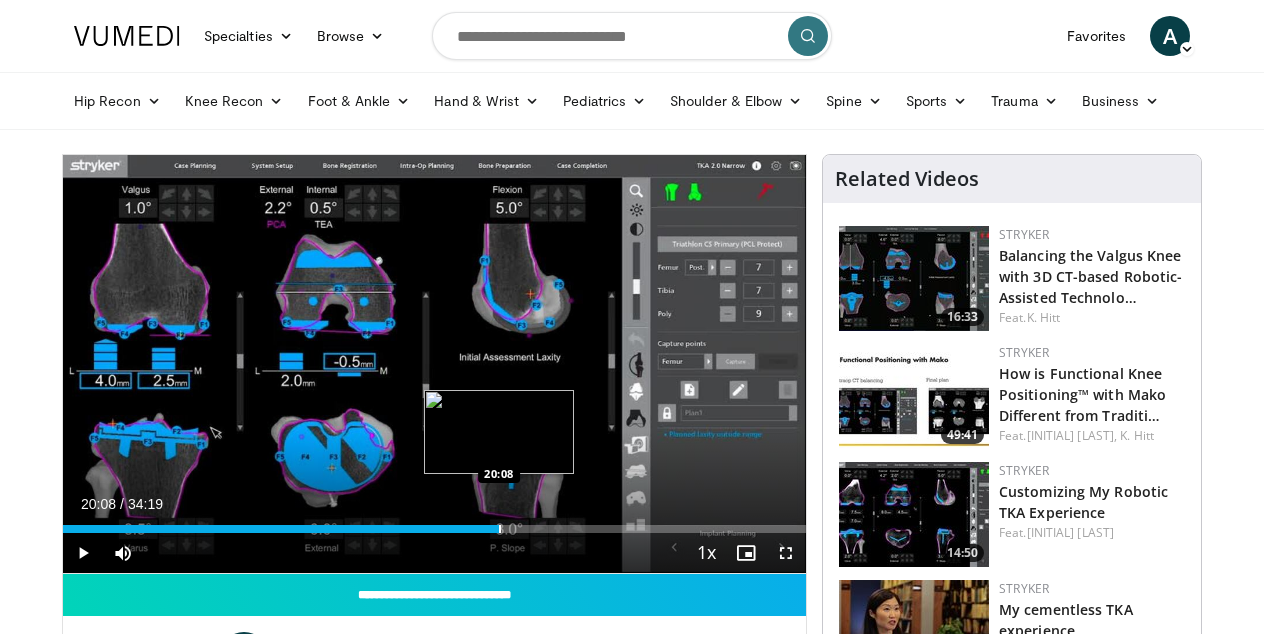 click at bounding box center [500, 529] 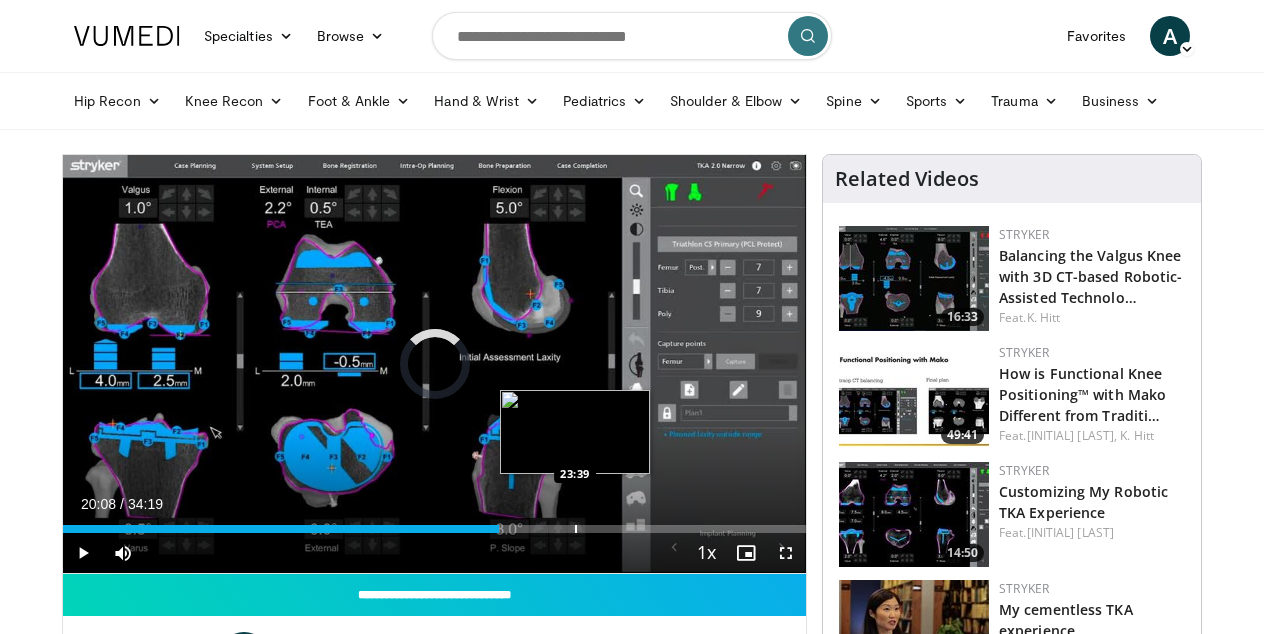 click on "Loaded :  58.76% 20:08 23:39" at bounding box center (434, 523) 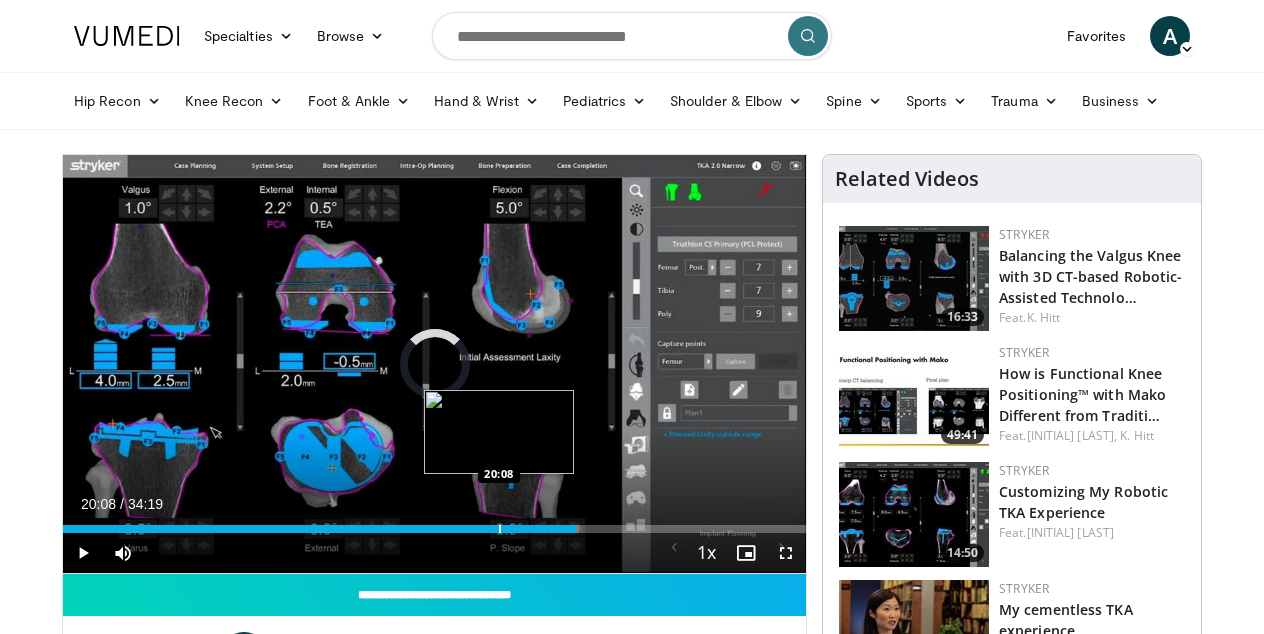 click on "Loaded :  69.51% 23:40 20:08" at bounding box center [434, 523] 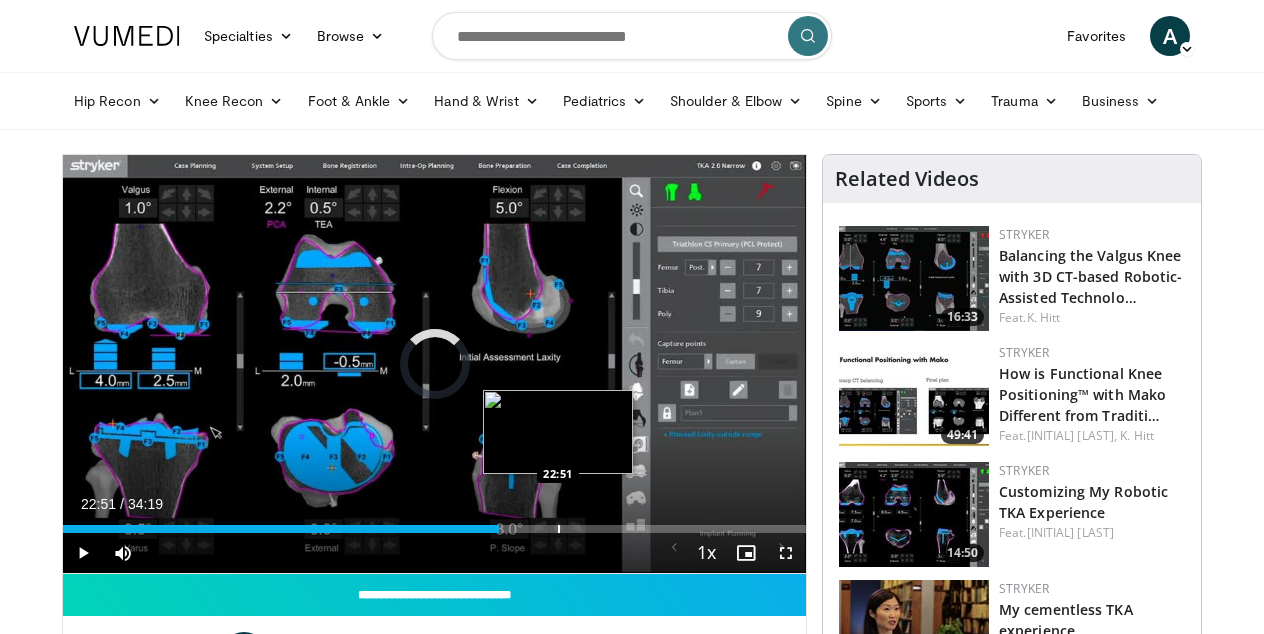 click on "Loaded :  0.00% 20:08 22:51" at bounding box center [434, 523] 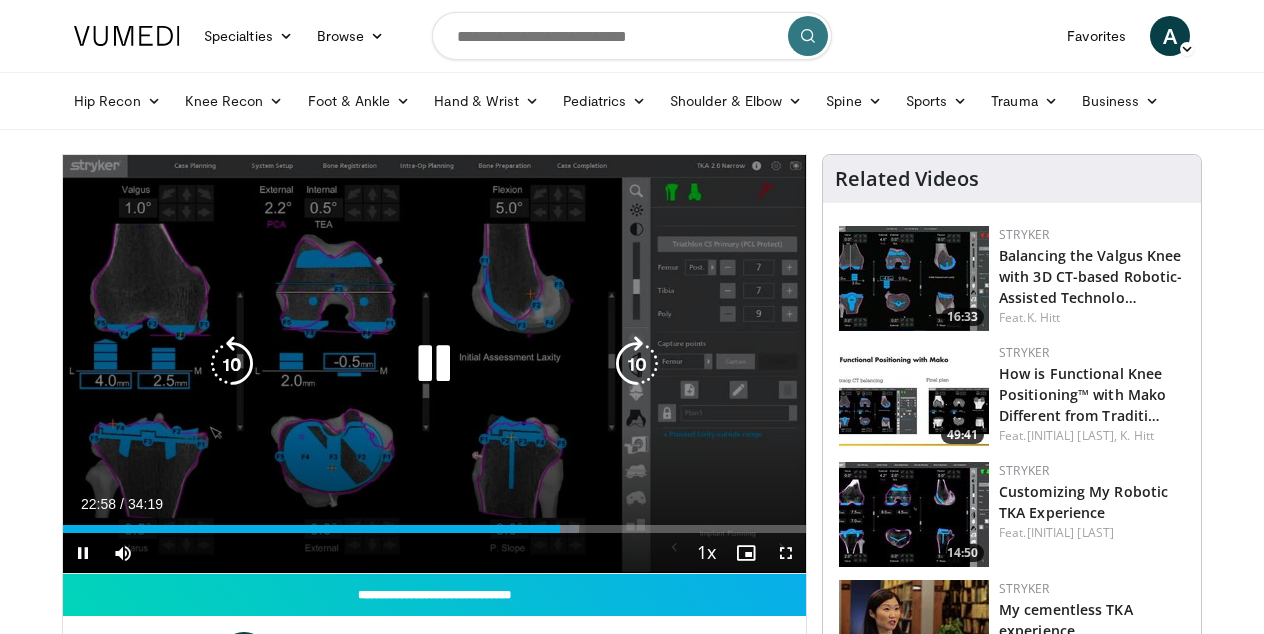 click on "10 seconds
Tap to unmute" at bounding box center [434, 364] 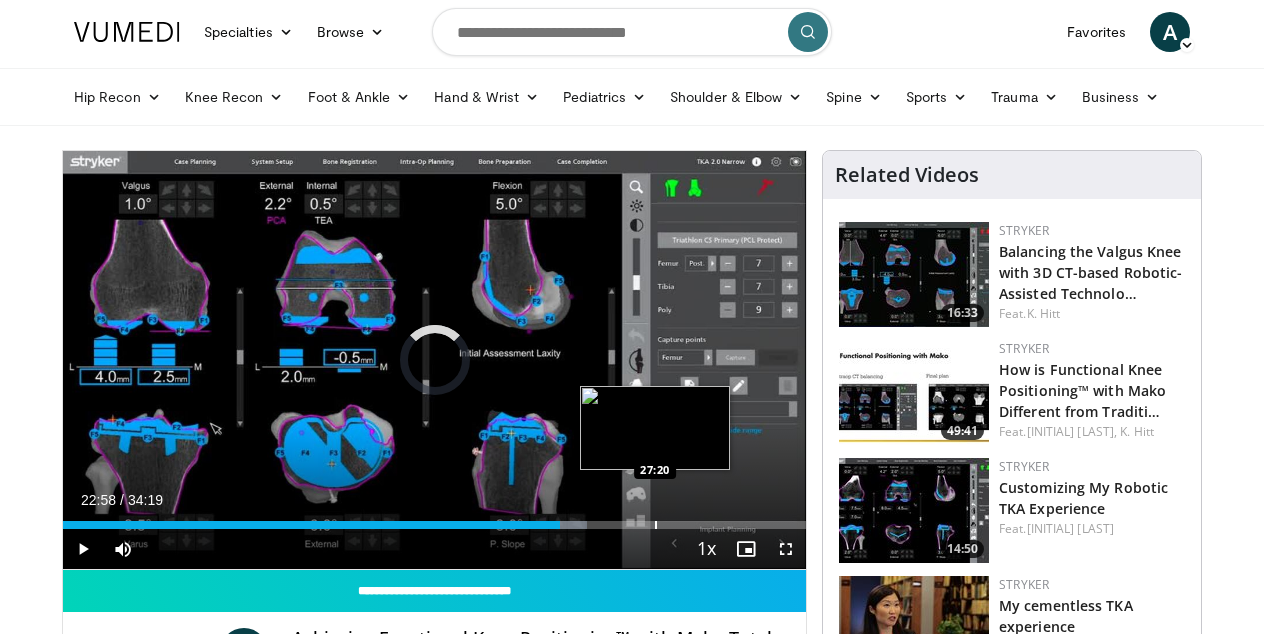 scroll, scrollTop: 2, scrollLeft: 1, axis: both 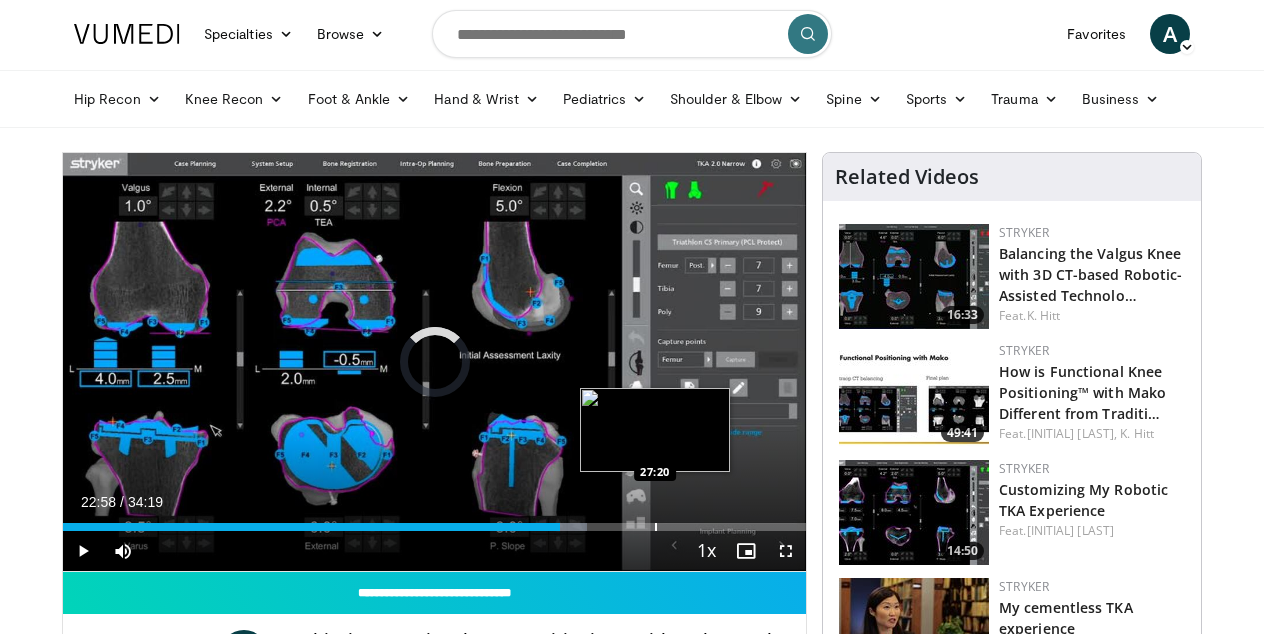 click on "Loaded :  70.48% 22:58 27:20" at bounding box center (434, 521) 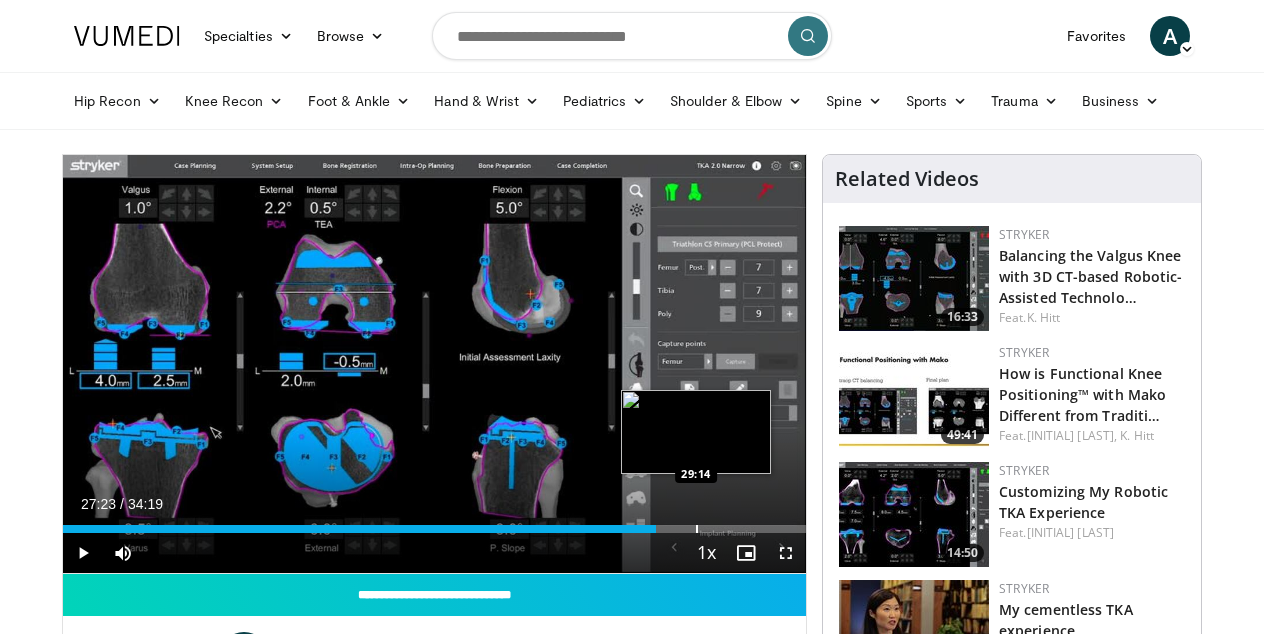 scroll, scrollTop: 2, scrollLeft: 1, axis: both 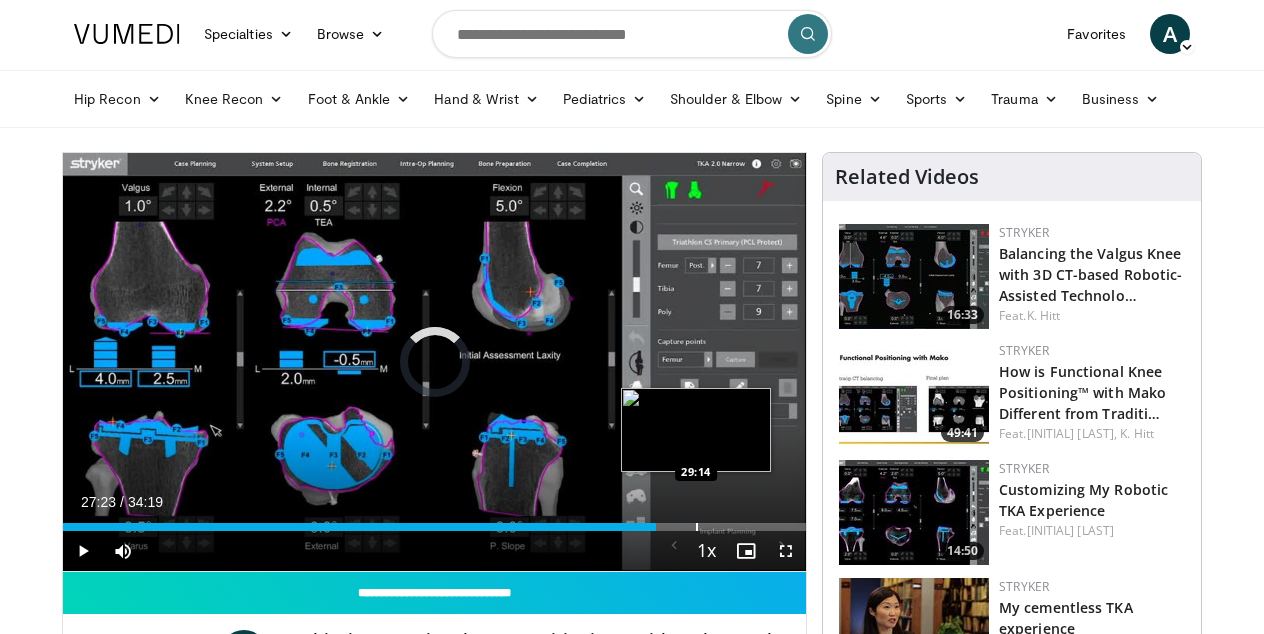 click on "Loaded :  79.72% 27:23 29:14" at bounding box center [434, 521] 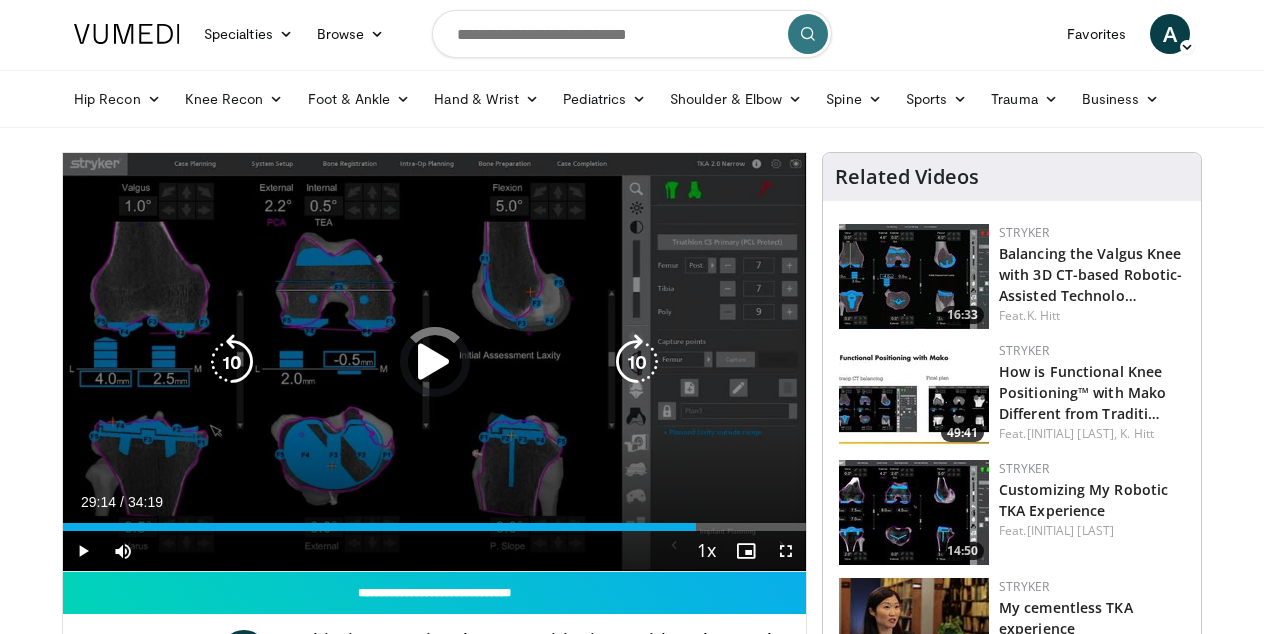 scroll, scrollTop: 2, scrollLeft: 0, axis: vertical 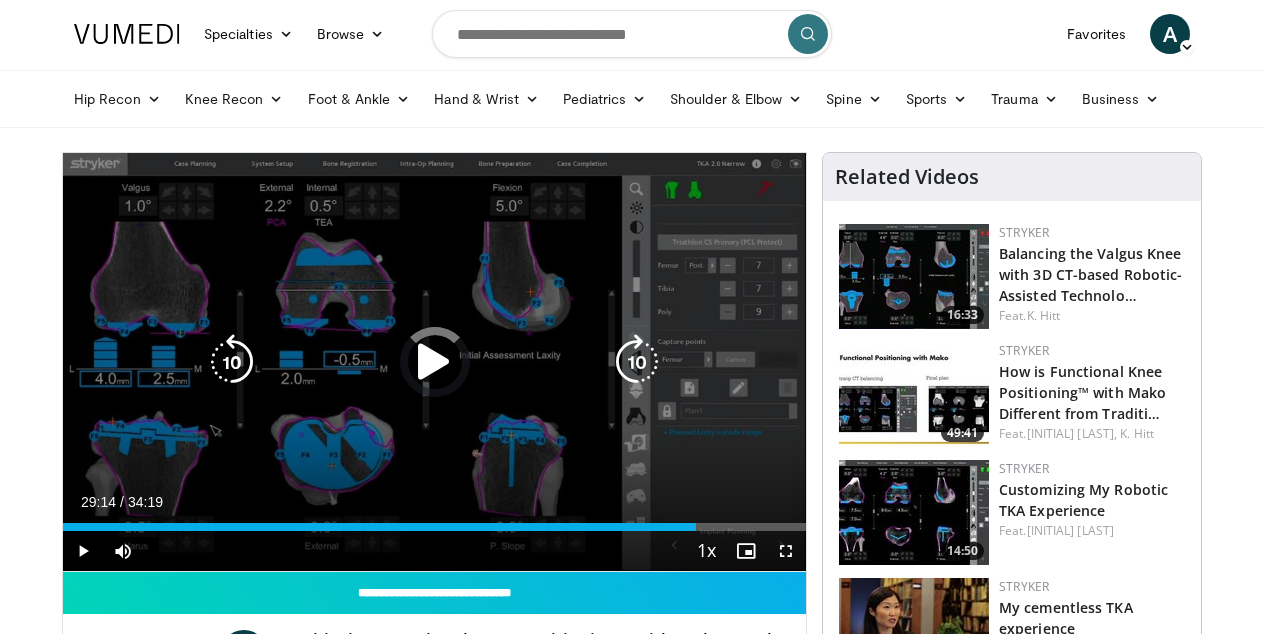 drag, startPoint x: 313, startPoint y: 280, endPoint x: 310, endPoint y: 257, distance: 23.194826 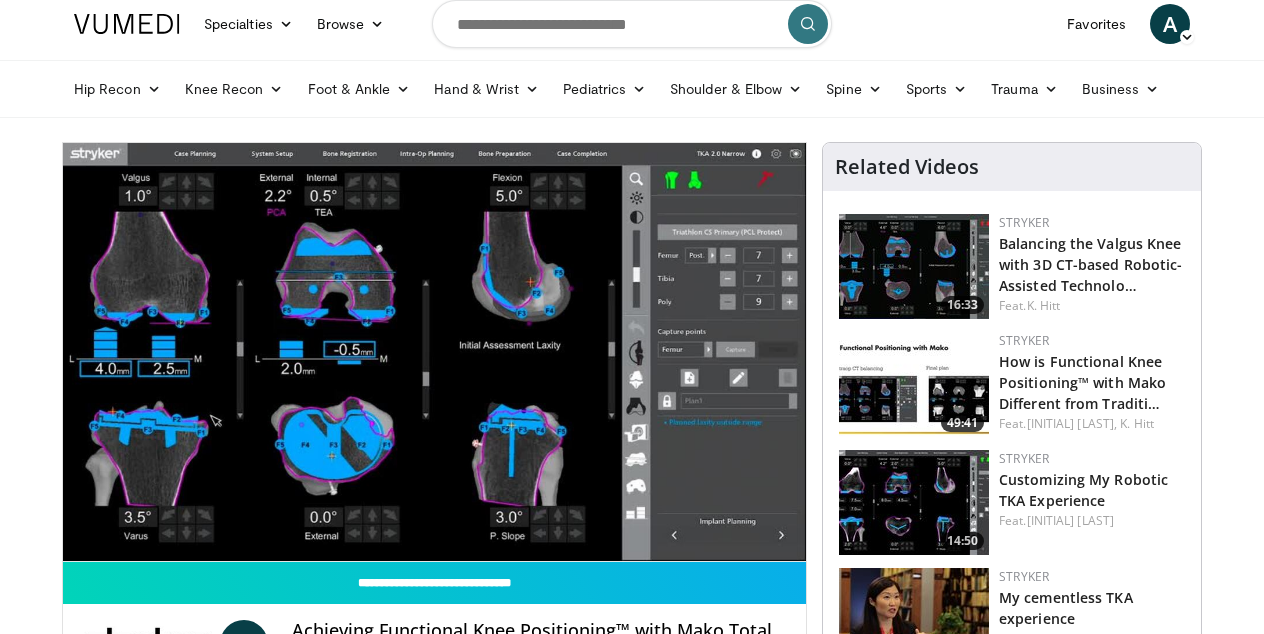 scroll, scrollTop: 14, scrollLeft: 0, axis: vertical 